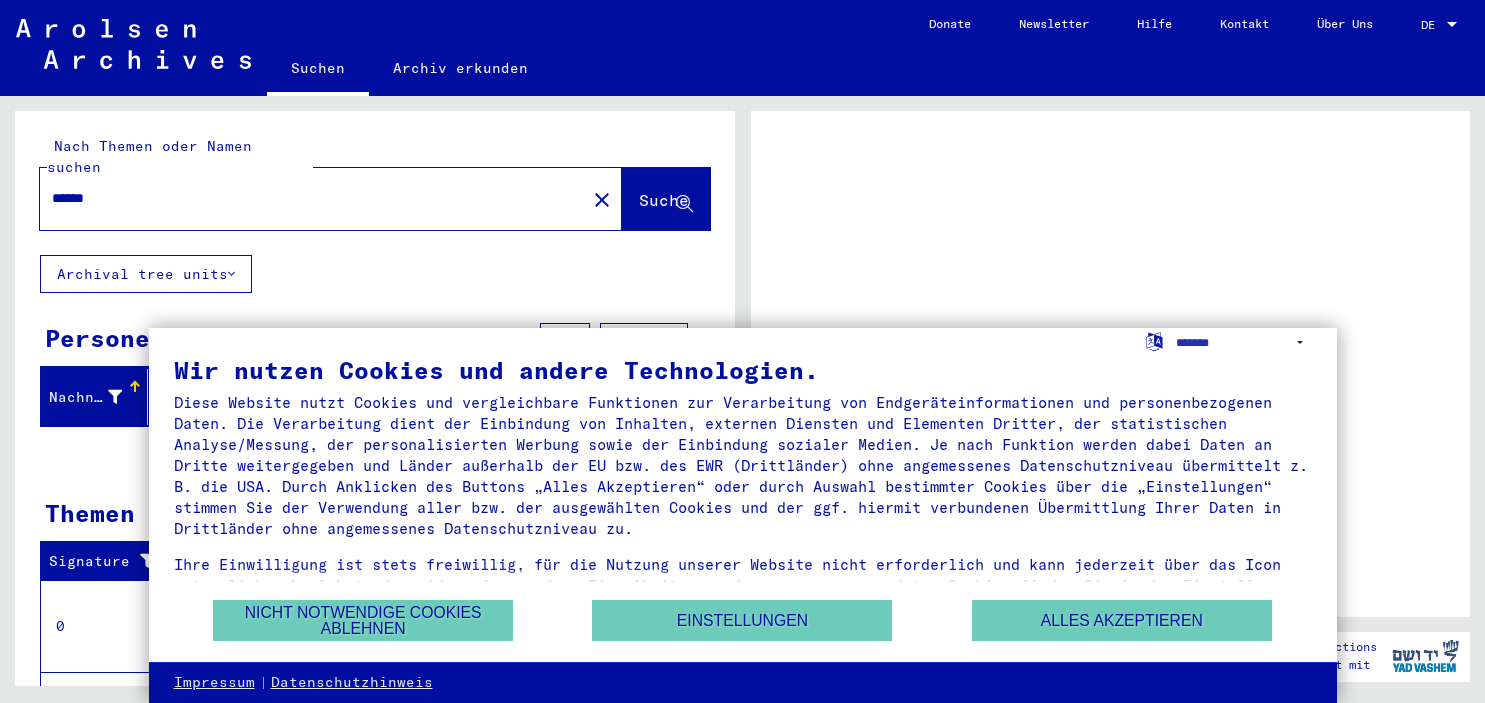 scroll, scrollTop: 0, scrollLeft: 0, axis: both 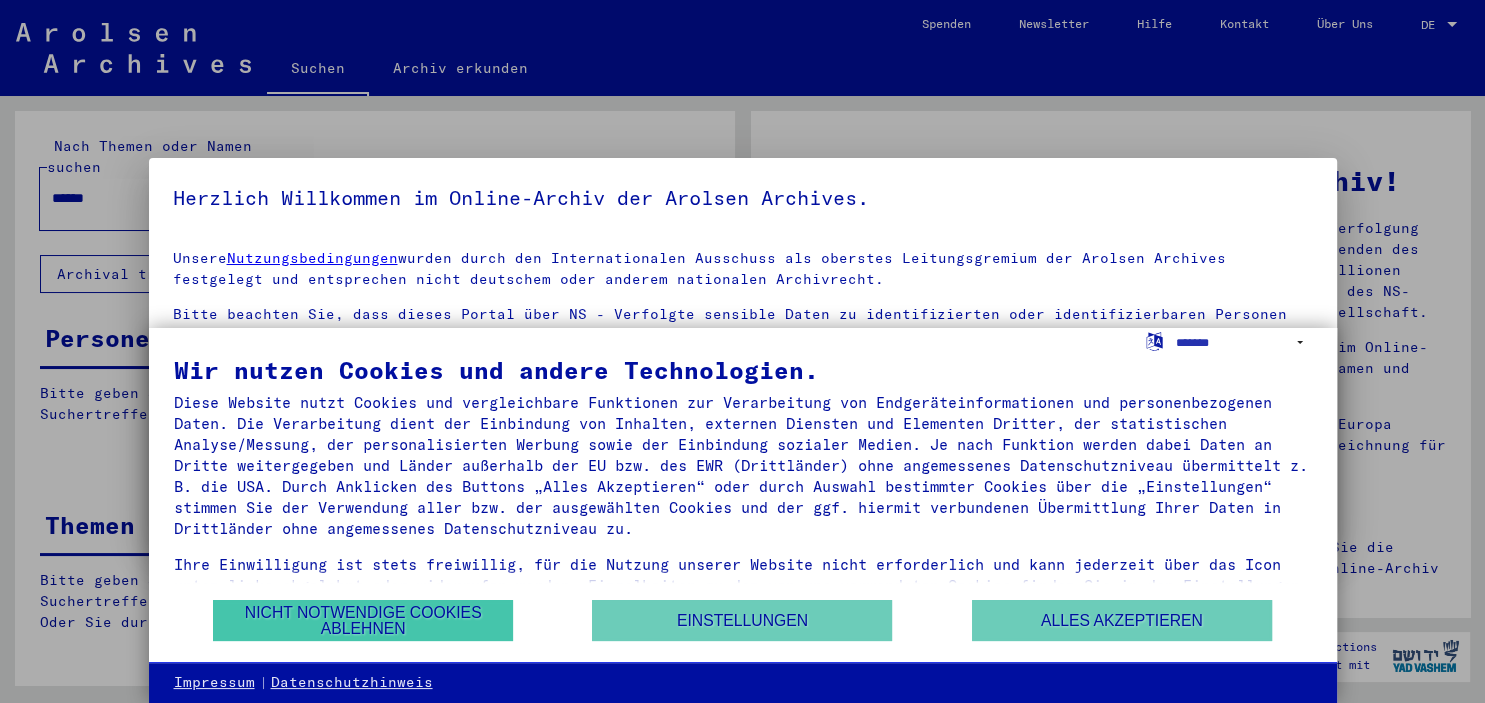 click on "Nicht notwendige Cookies ablehnen" at bounding box center [363, 620] 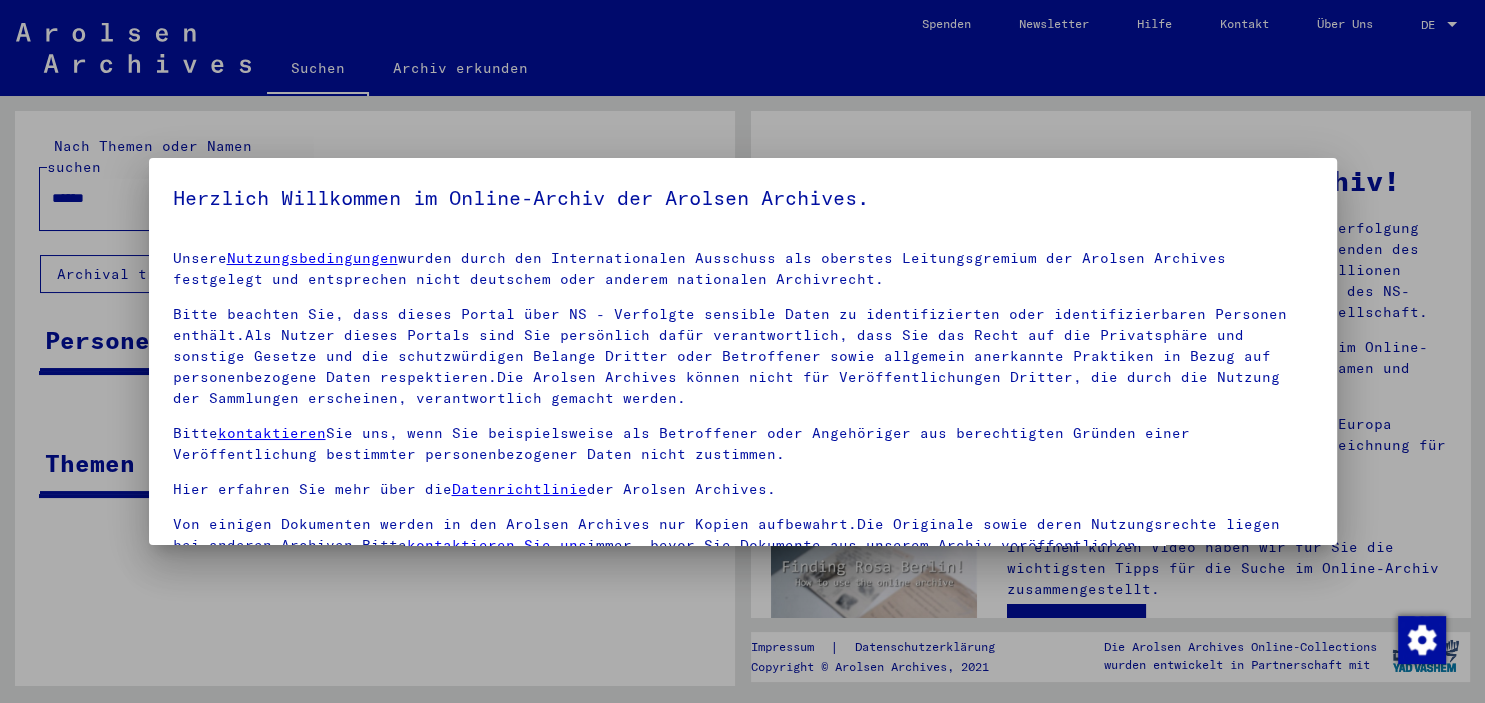 scroll, scrollTop: 22, scrollLeft: 0, axis: vertical 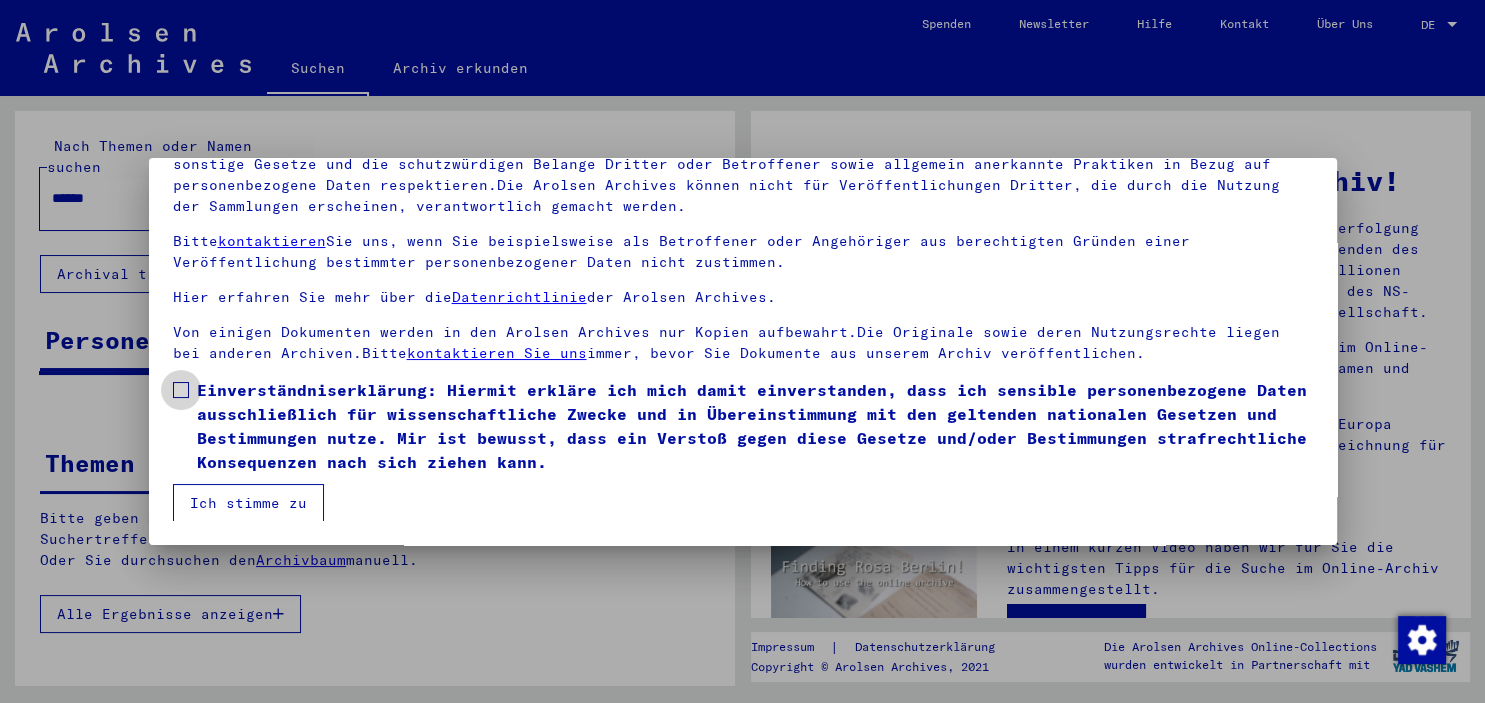 click on "Einverständniserklärung: Hiermit erkläre ich mich damit einverstanden, dass ich sensible personenbezogene Daten ausschließlich für wissenschaftliche Zwecke und in Übereinstimmung mit den geltenden nationalen Gesetzen und Bestimmungen nutze. Mir ist bewusst, dass ein Verstoß gegen diese Gesetze und/oder Bestimmungen strafrechtliche Konsequenzen nach sich ziehen kann." at bounding box center (743, 426) 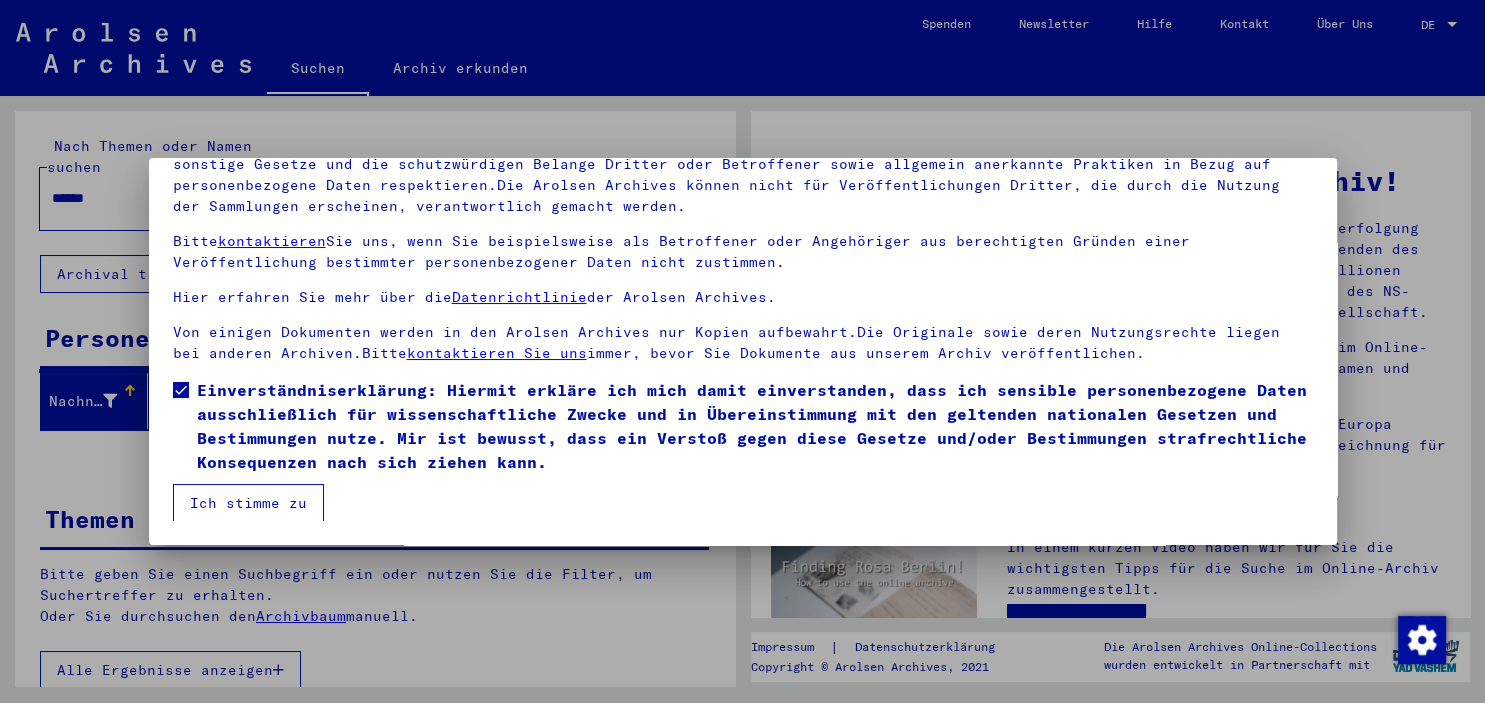 click on "Ich stimme zu" at bounding box center (248, 503) 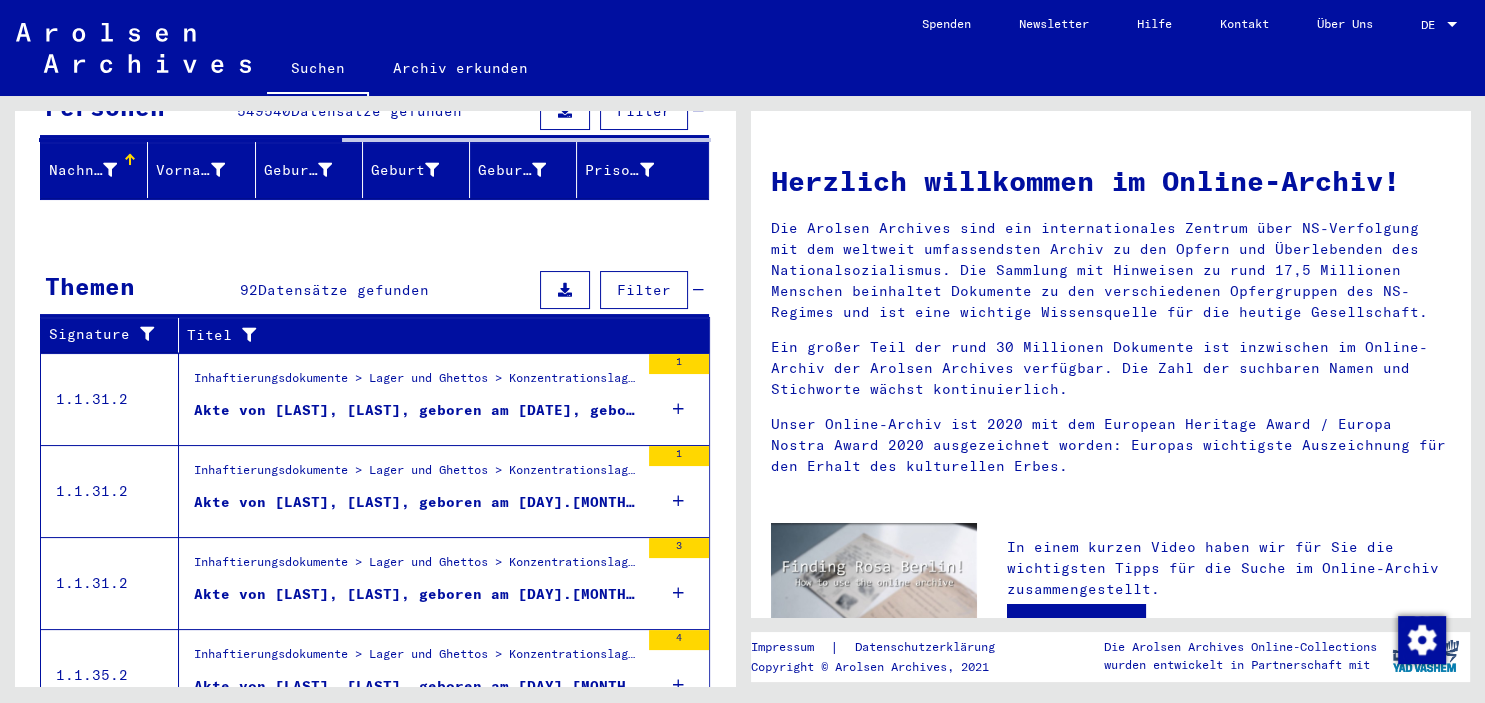 scroll, scrollTop: 0, scrollLeft: 0, axis: both 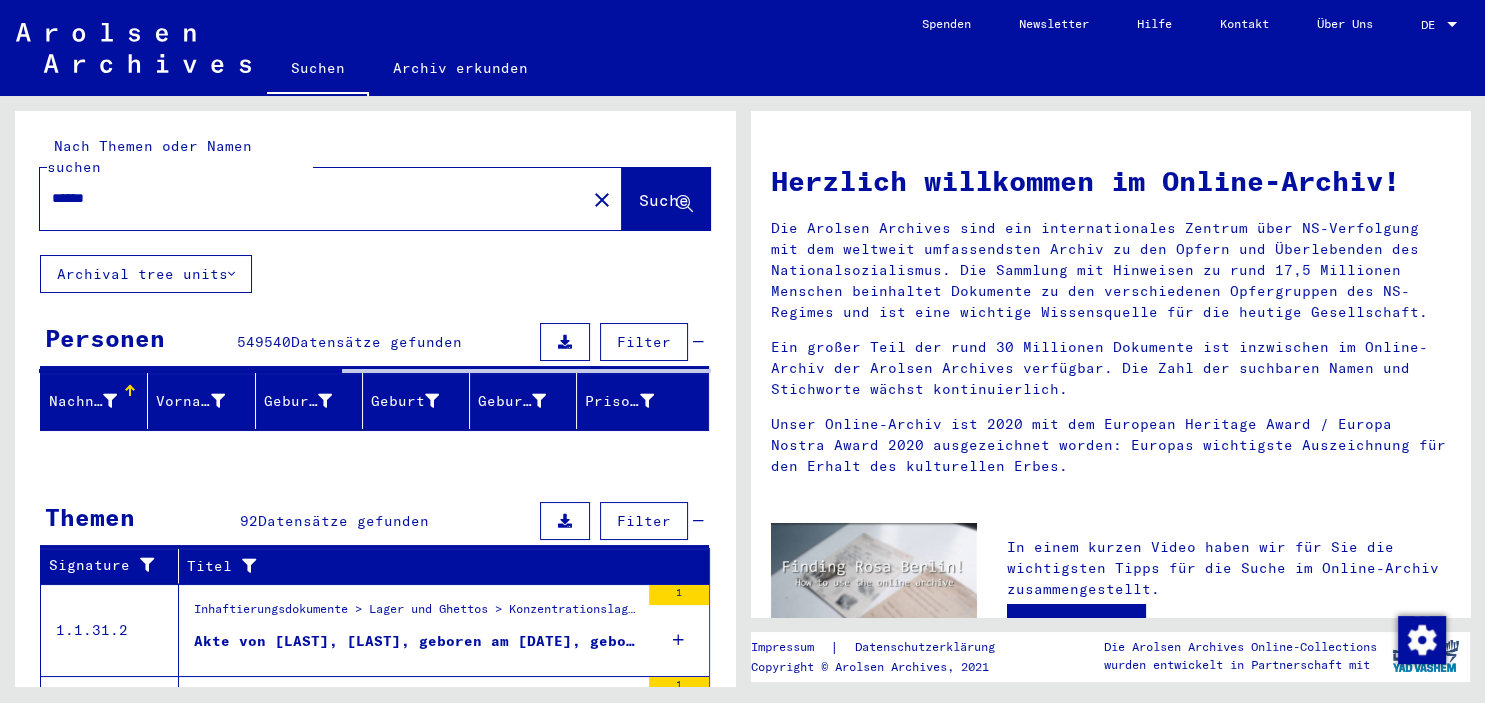 click on "******" at bounding box center (307, 198) 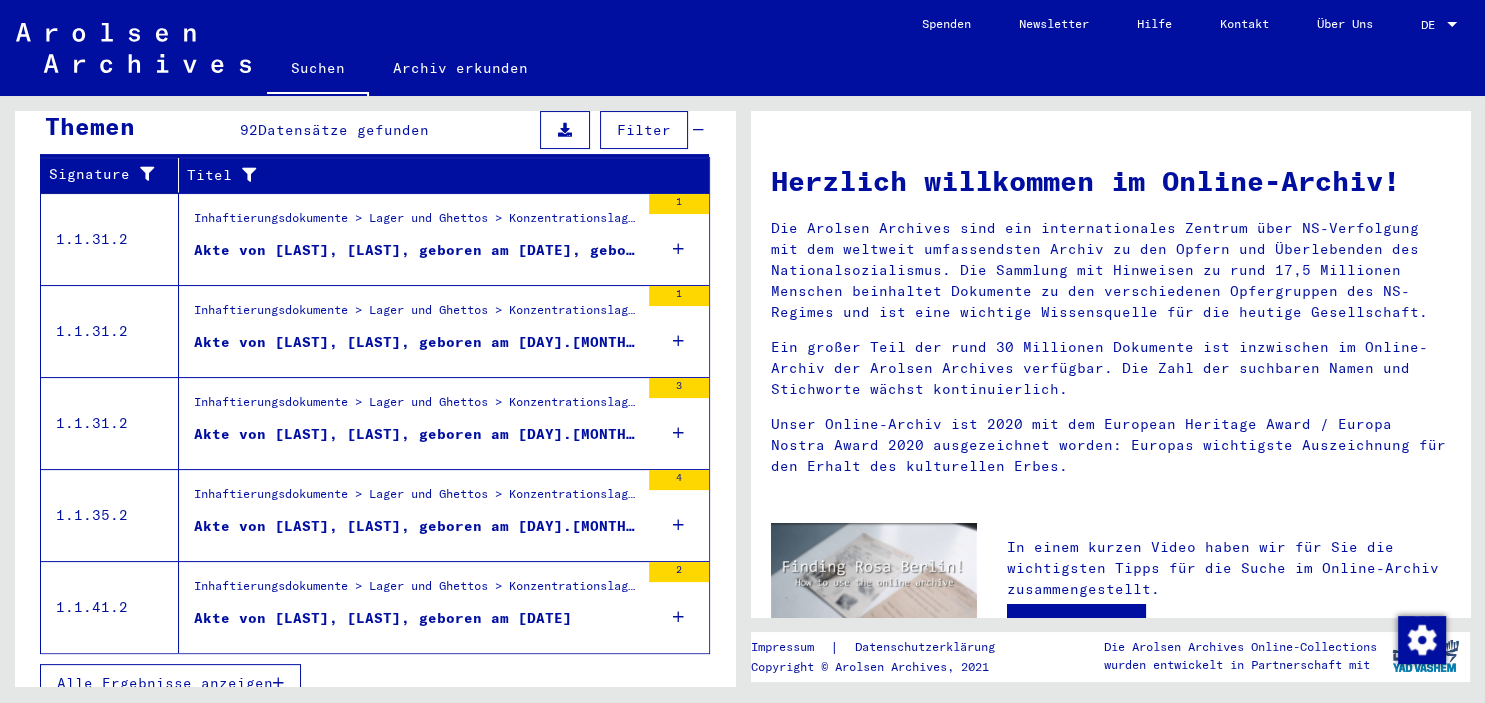 scroll, scrollTop: 0, scrollLeft: 0, axis: both 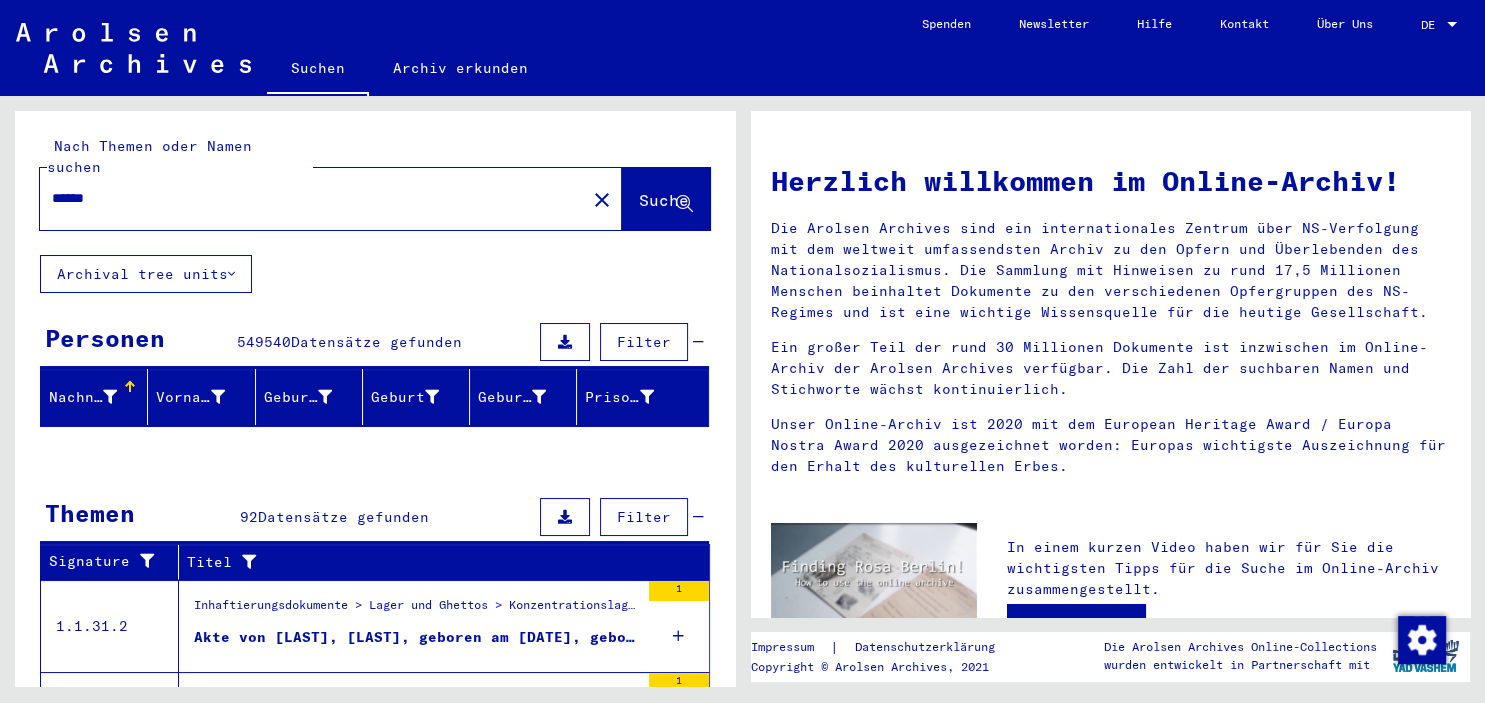 click on "******" at bounding box center (307, 198) 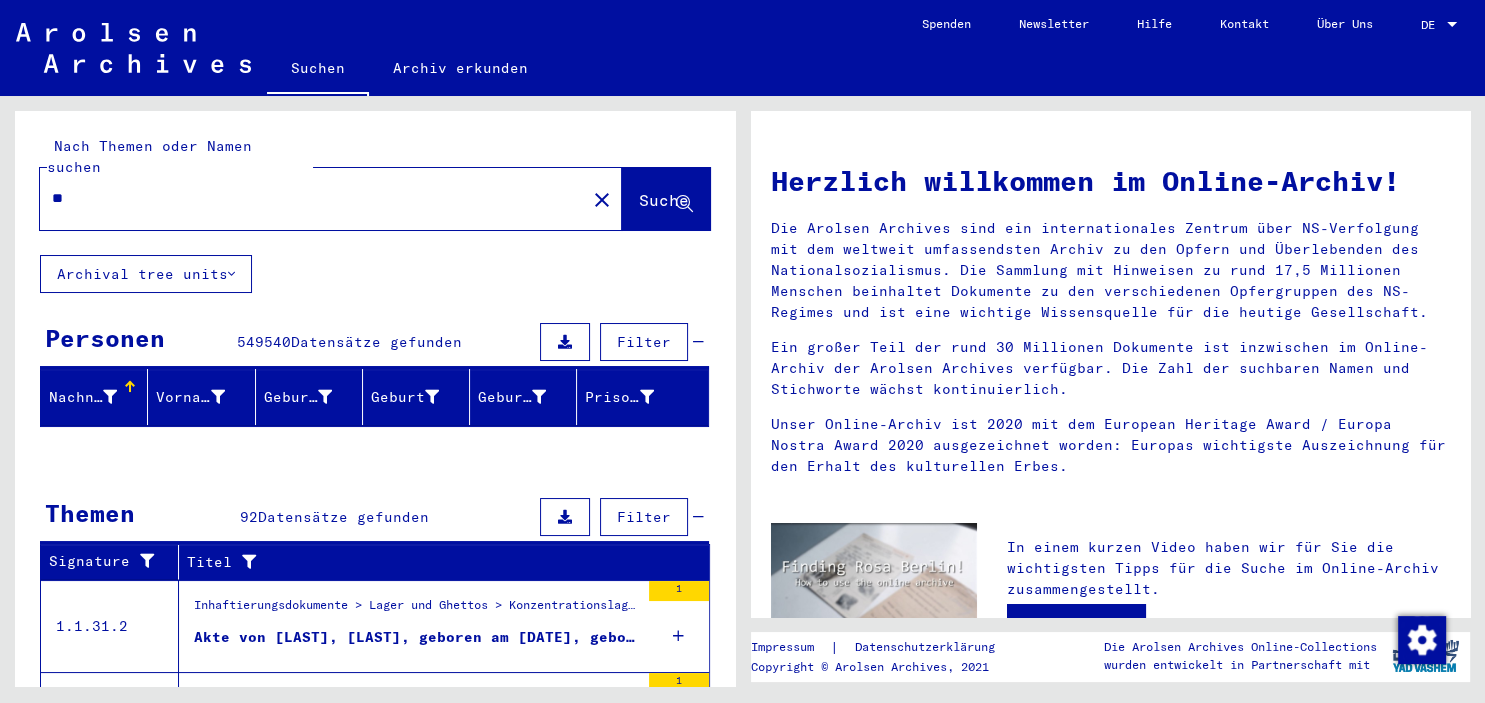 type on "*" 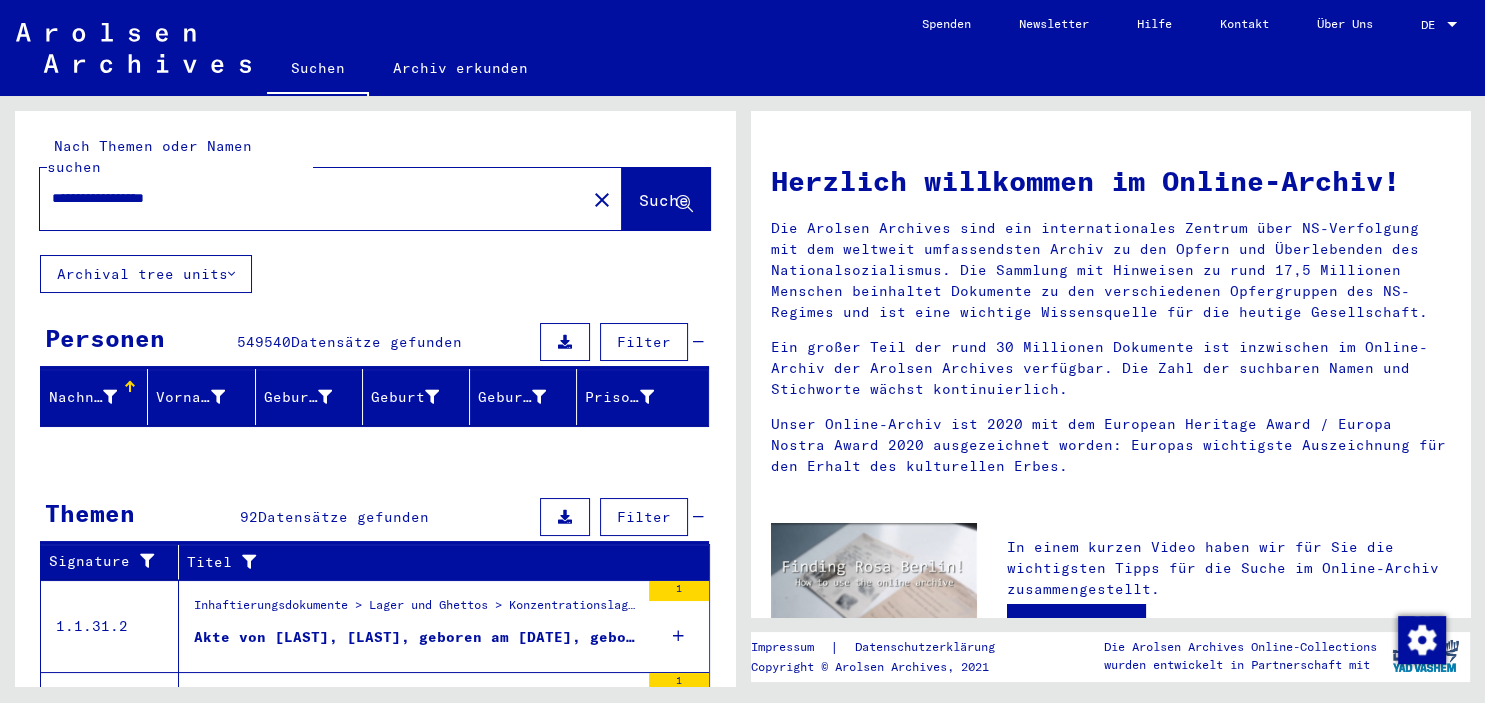 type on "**********" 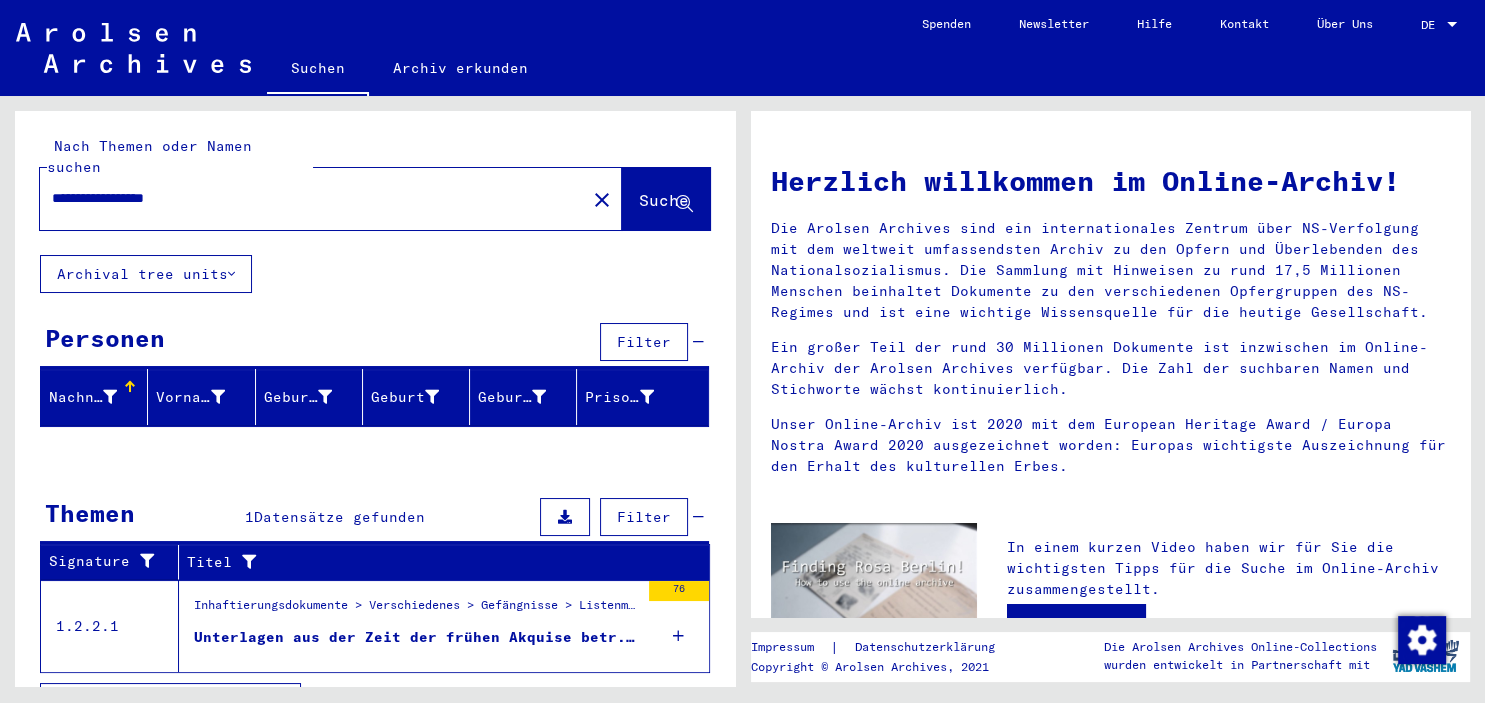 scroll, scrollTop: 20, scrollLeft: 0, axis: vertical 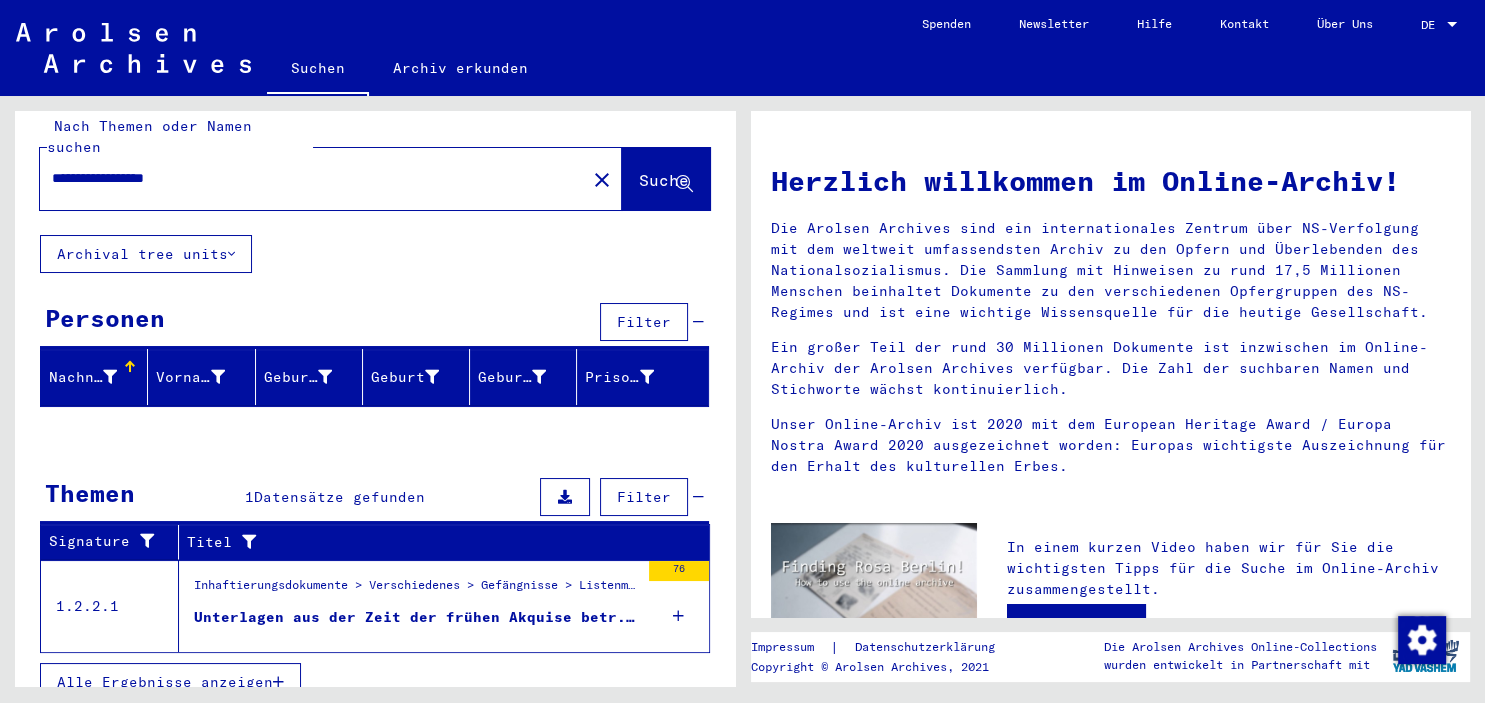 click at bounding box center (678, 616) 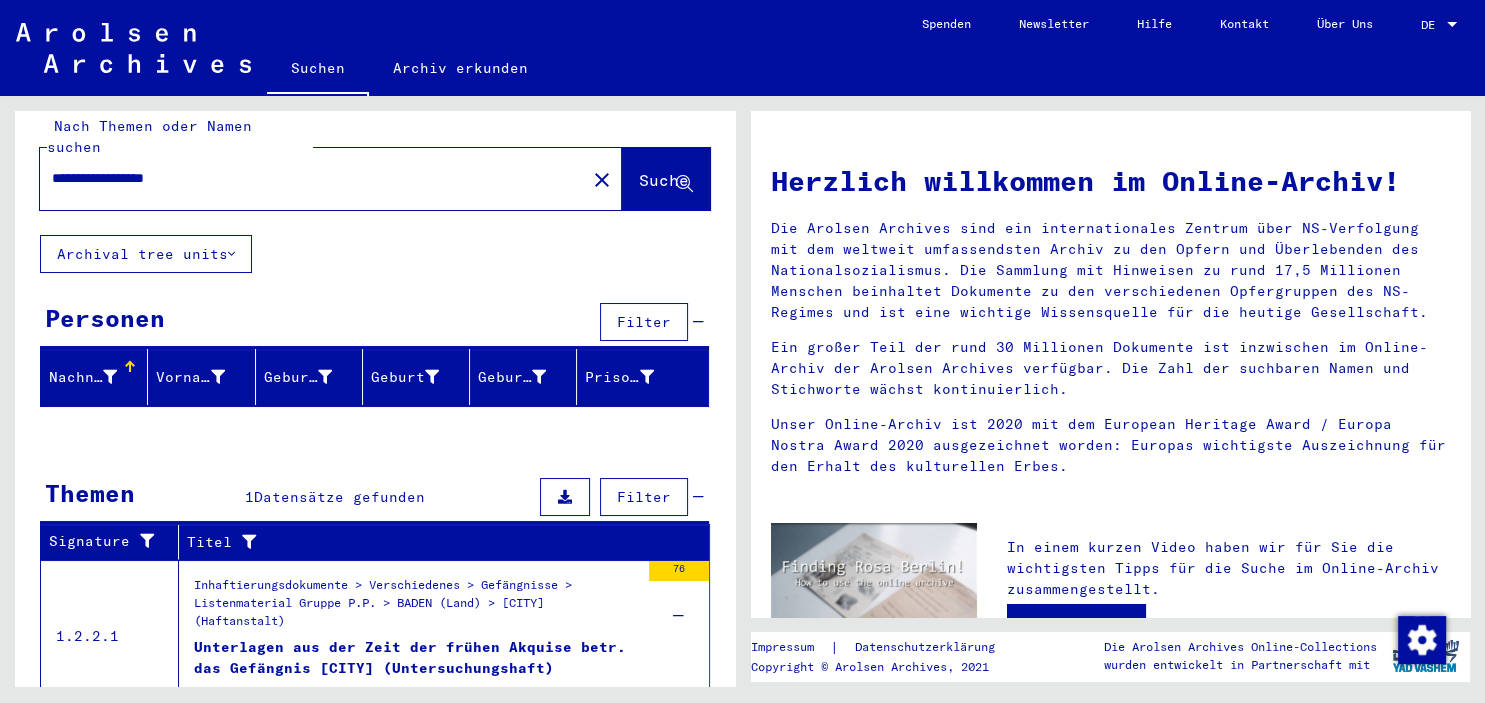 scroll, scrollTop: 80, scrollLeft: 0, axis: vertical 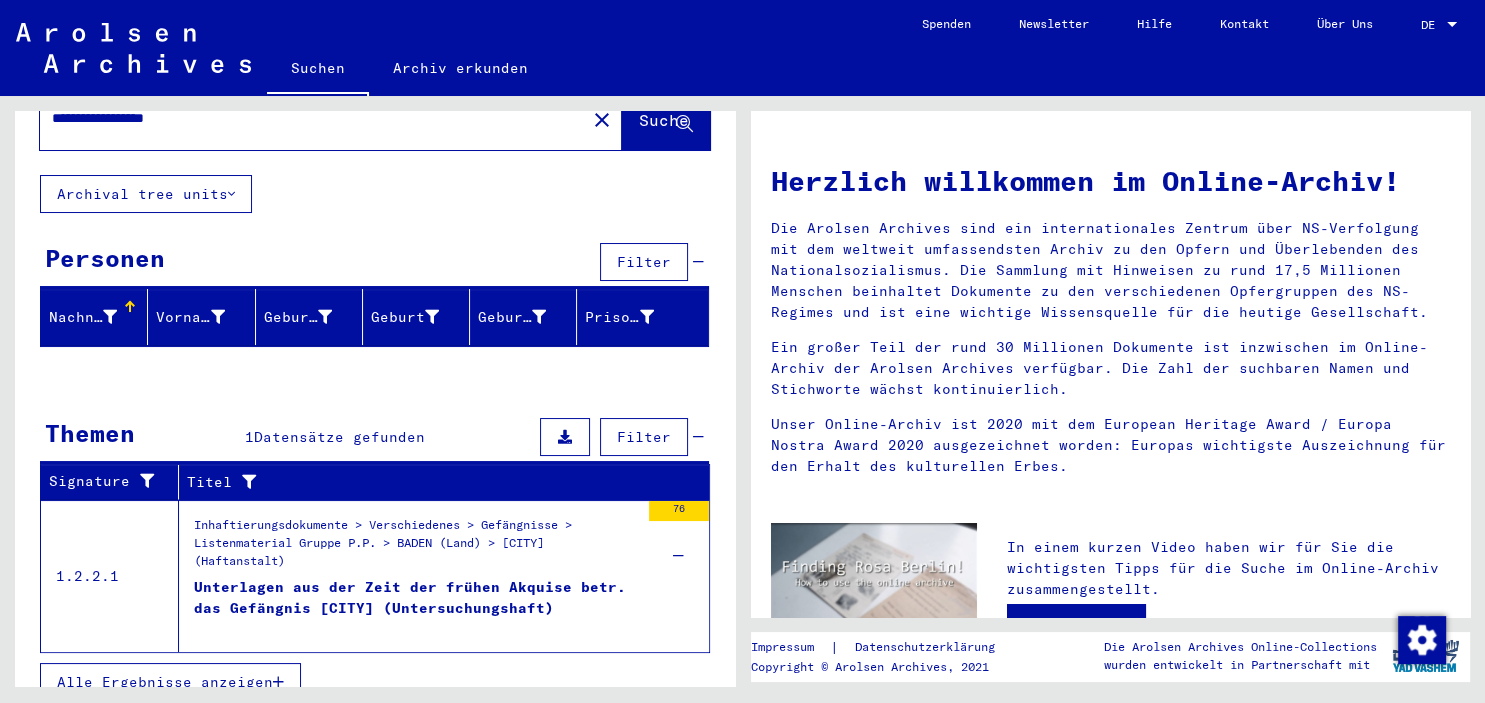 click on "Unterlagen aus der Zeit der frühen Akquise betr. das Gefängnis      [CITY] (Untersuchungshaft)" at bounding box center (416, 607) 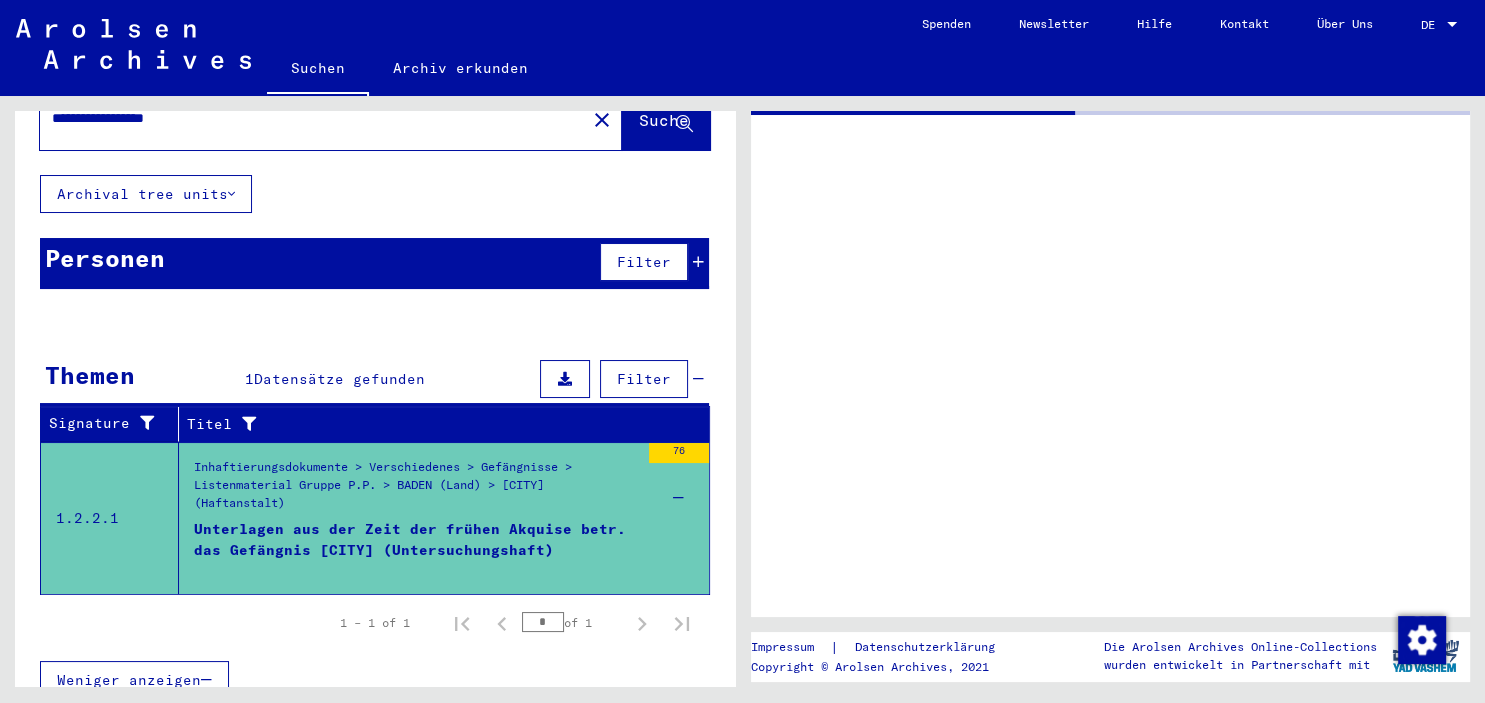 scroll, scrollTop: 78, scrollLeft: 0, axis: vertical 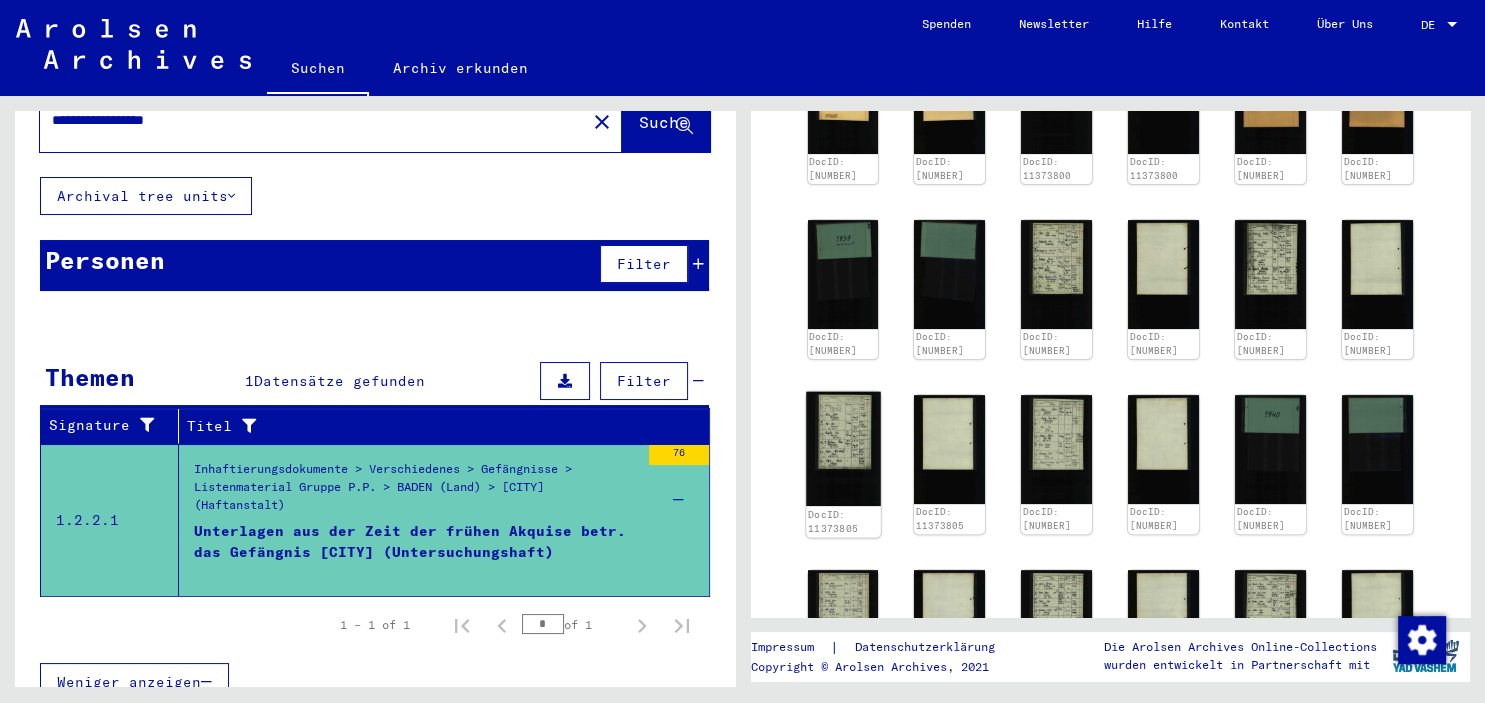 click 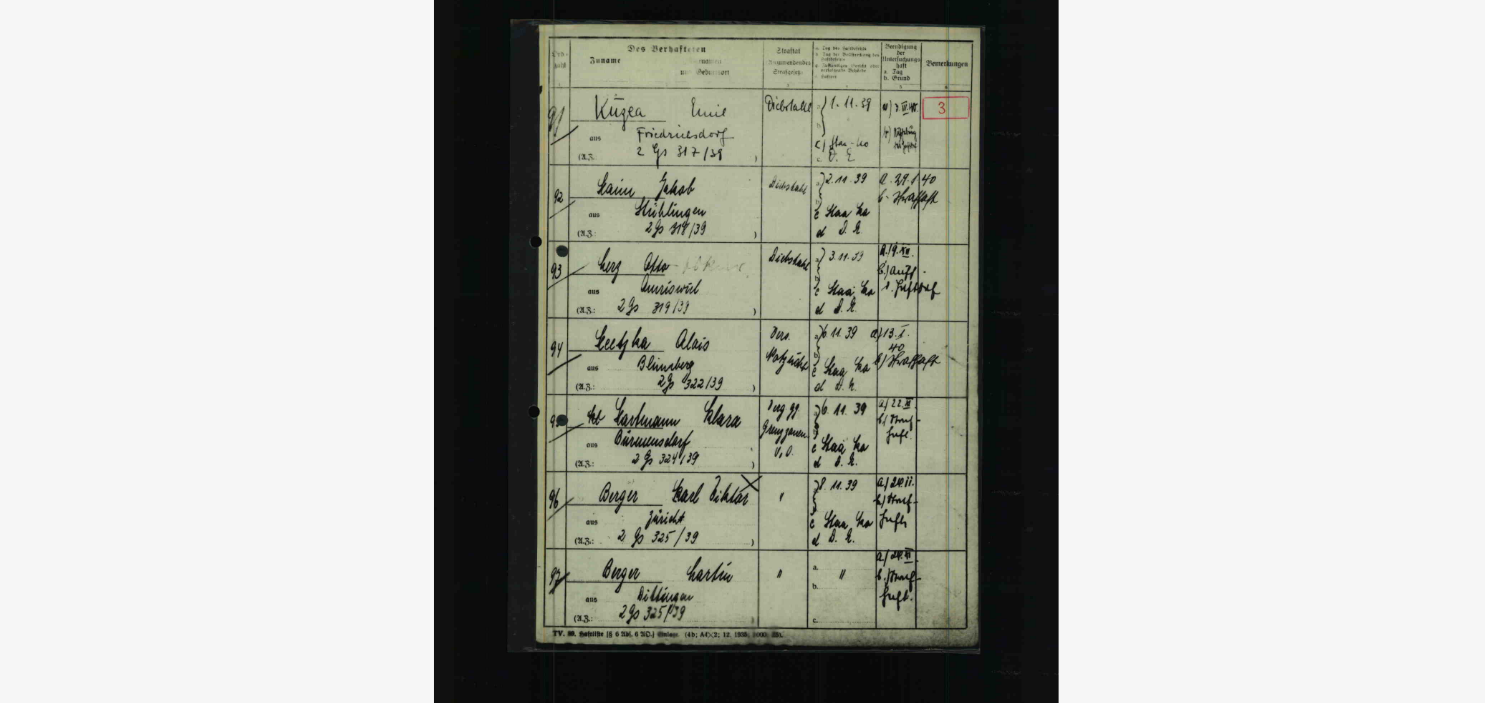 scroll, scrollTop: 592, scrollLeft: 0, axis: vertical 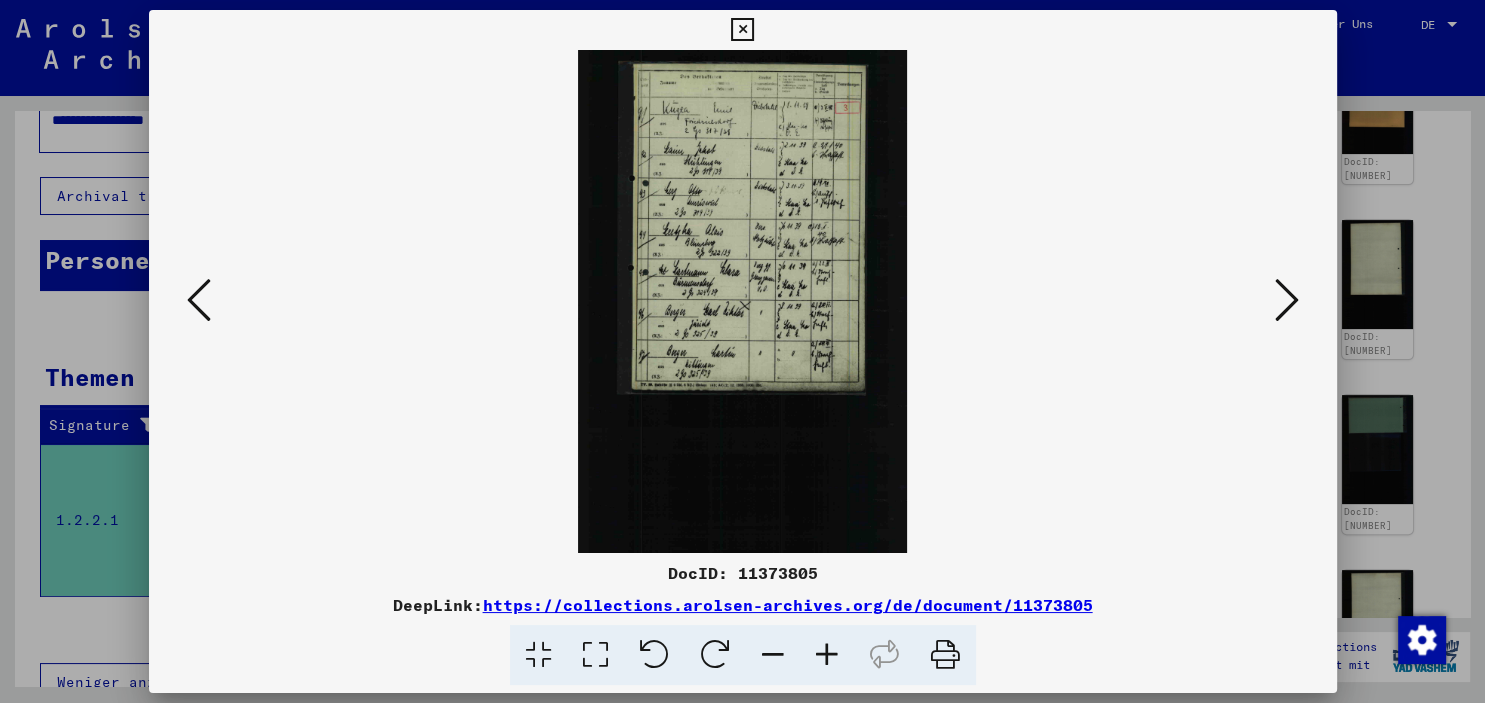 click at bounding box center (742, 30) 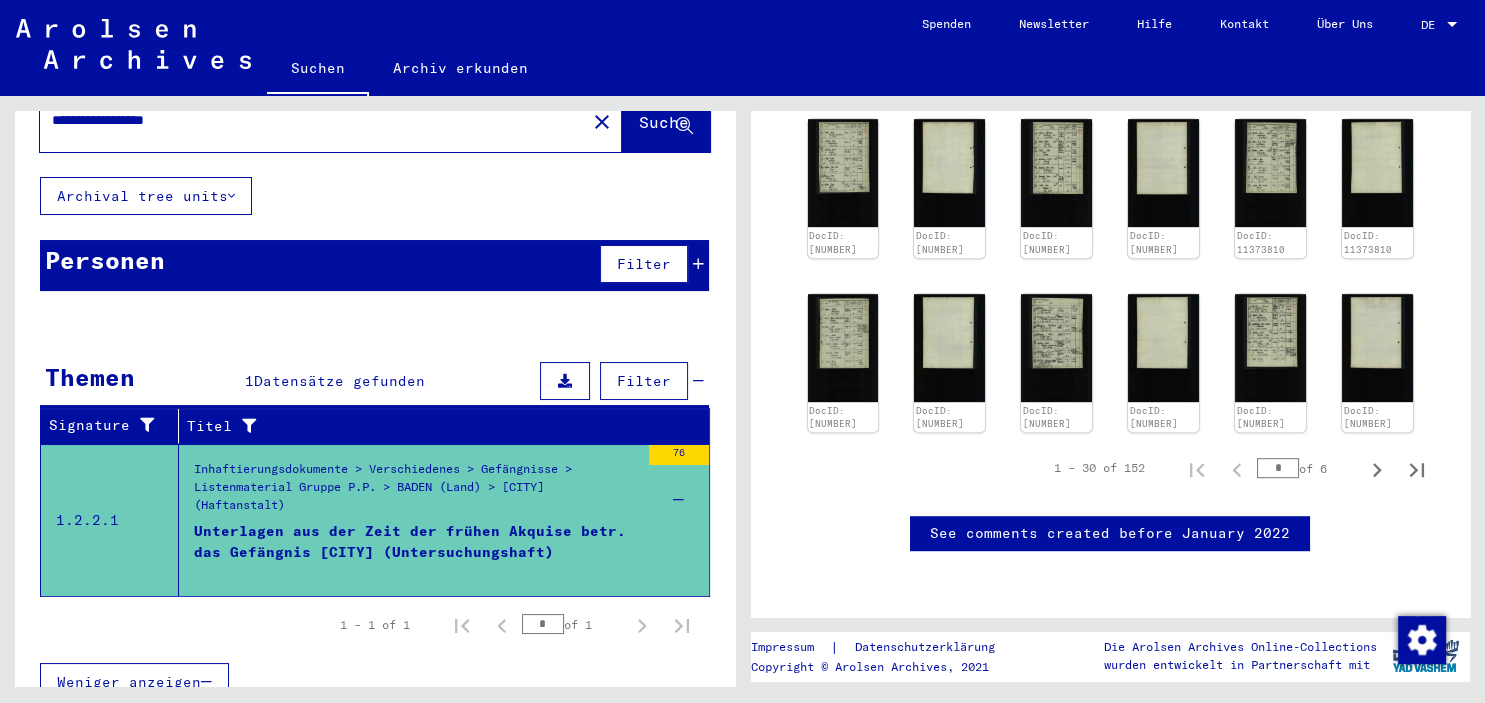 scroll, scrollTop: 1206, scrollLeft: 0, axis: vertical 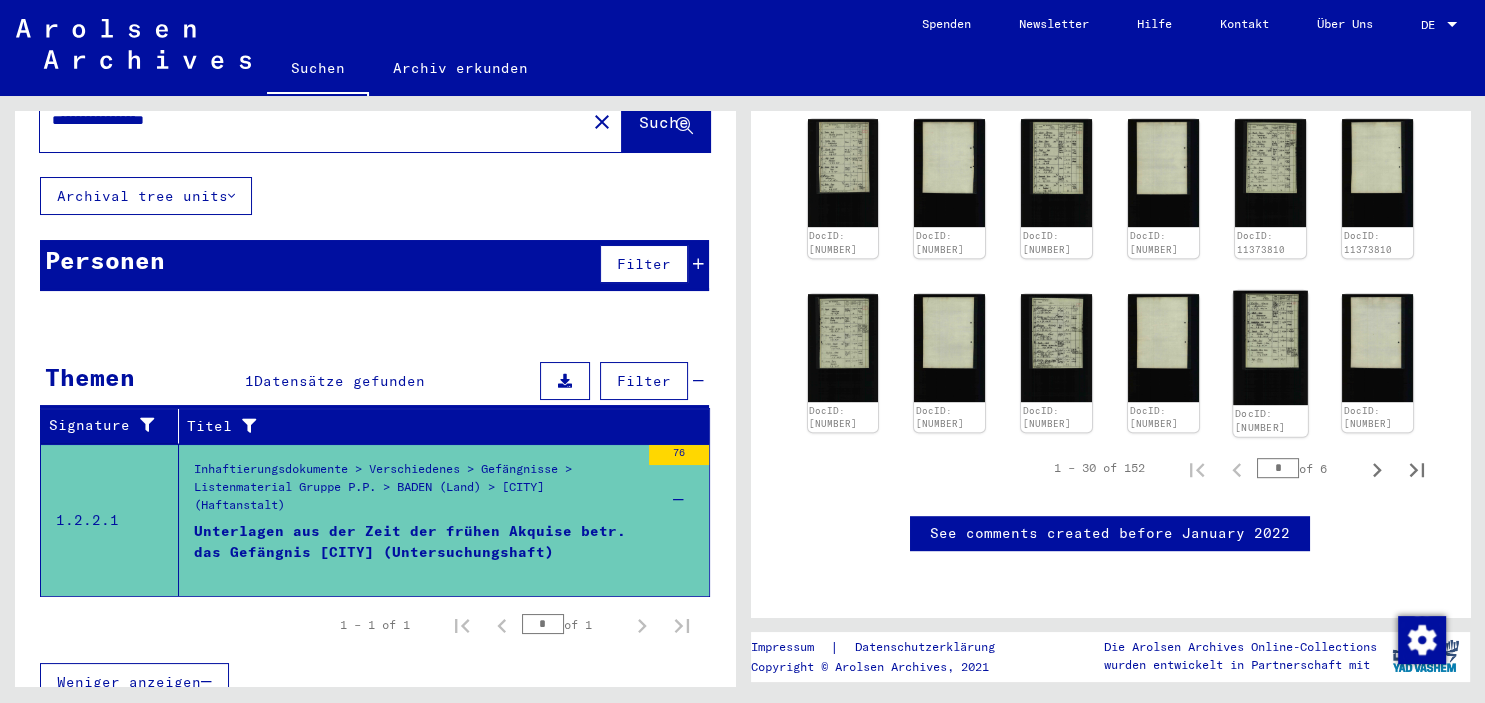 click 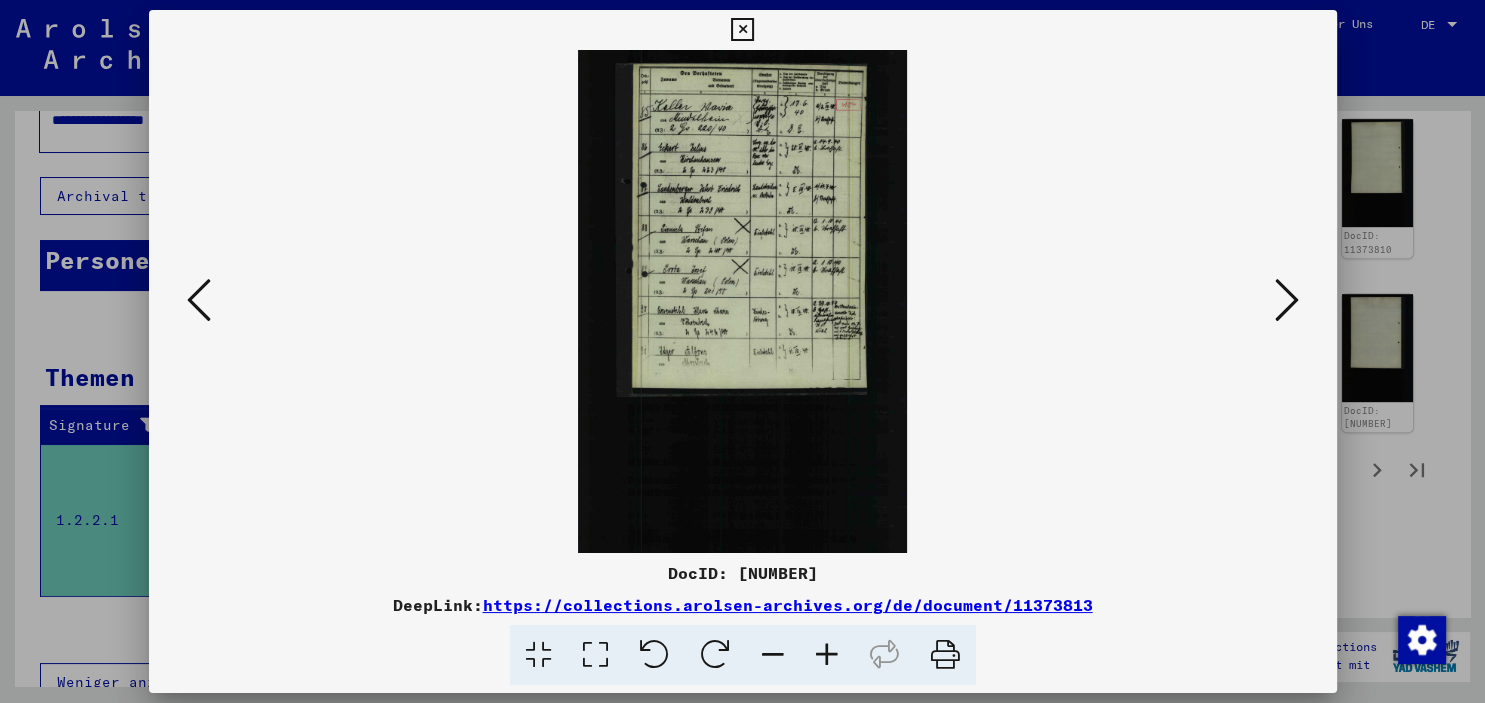 click at bounding box center (742, 30) 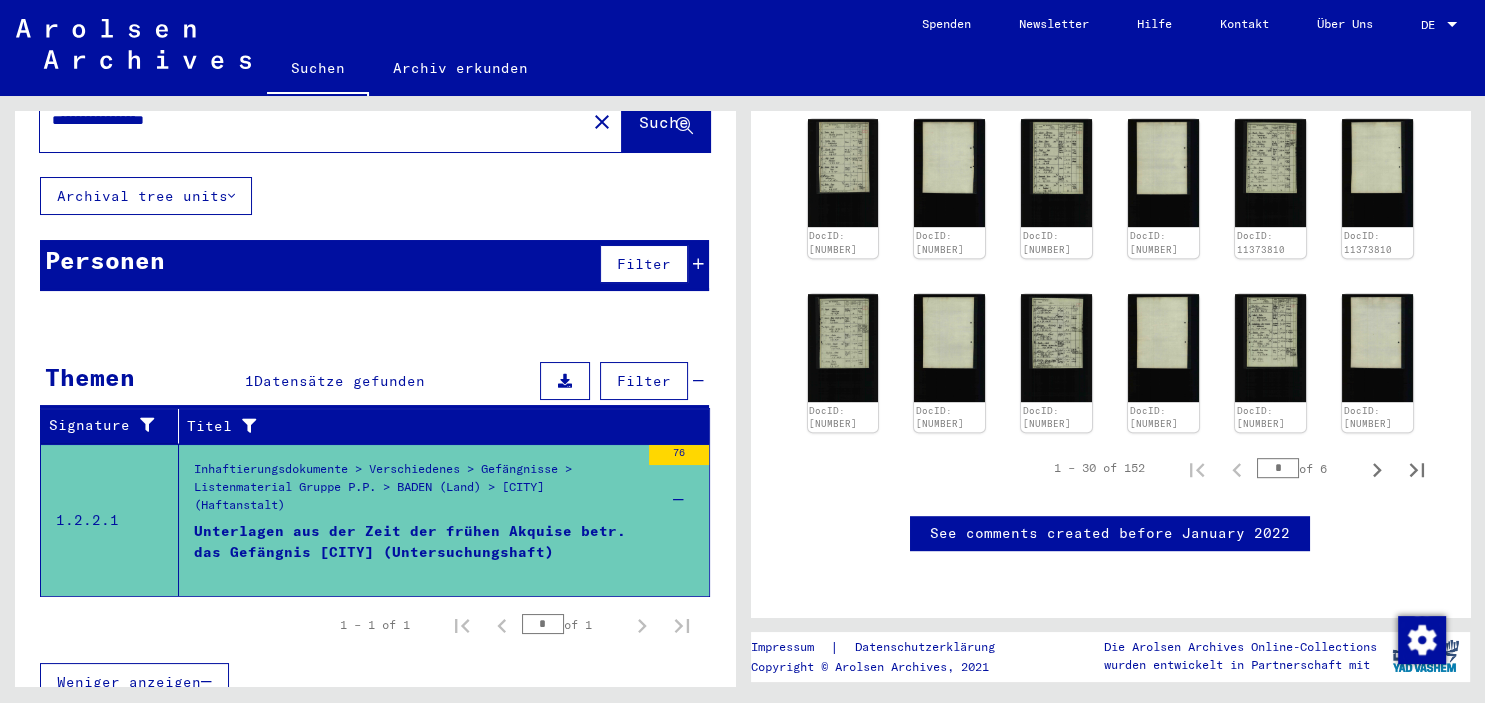 click on "*" at bounding box center (1278, 468) 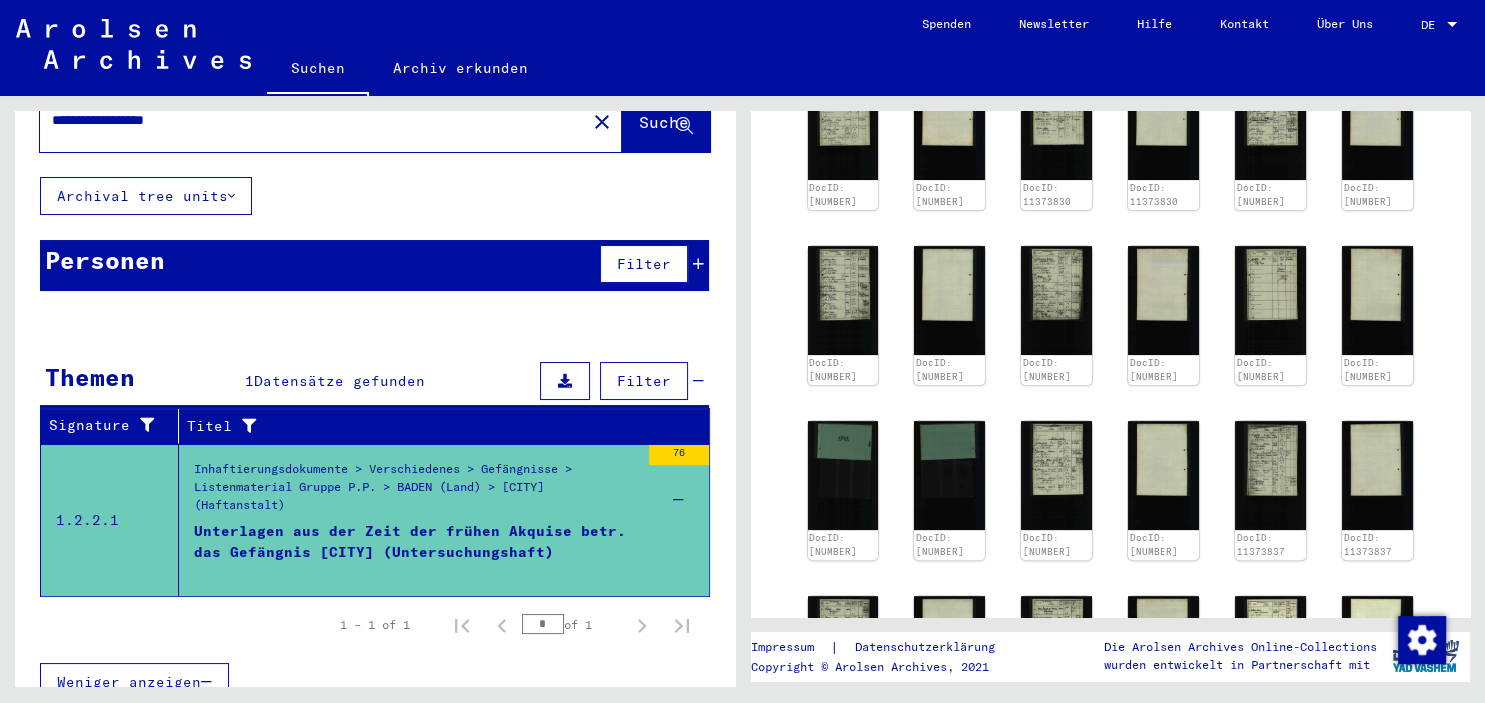 scroll, scrollTop: 591, scrollLeft: 0, axis: vertical 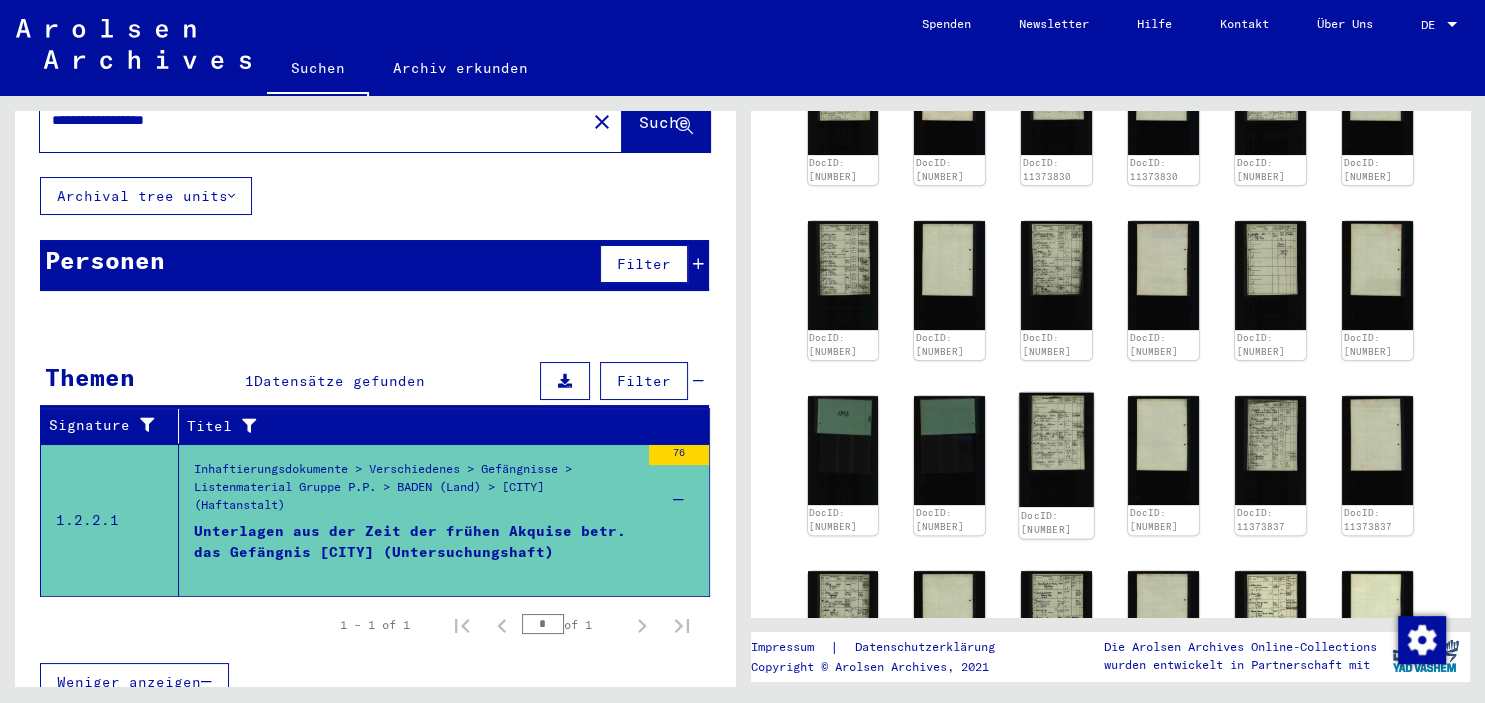 click 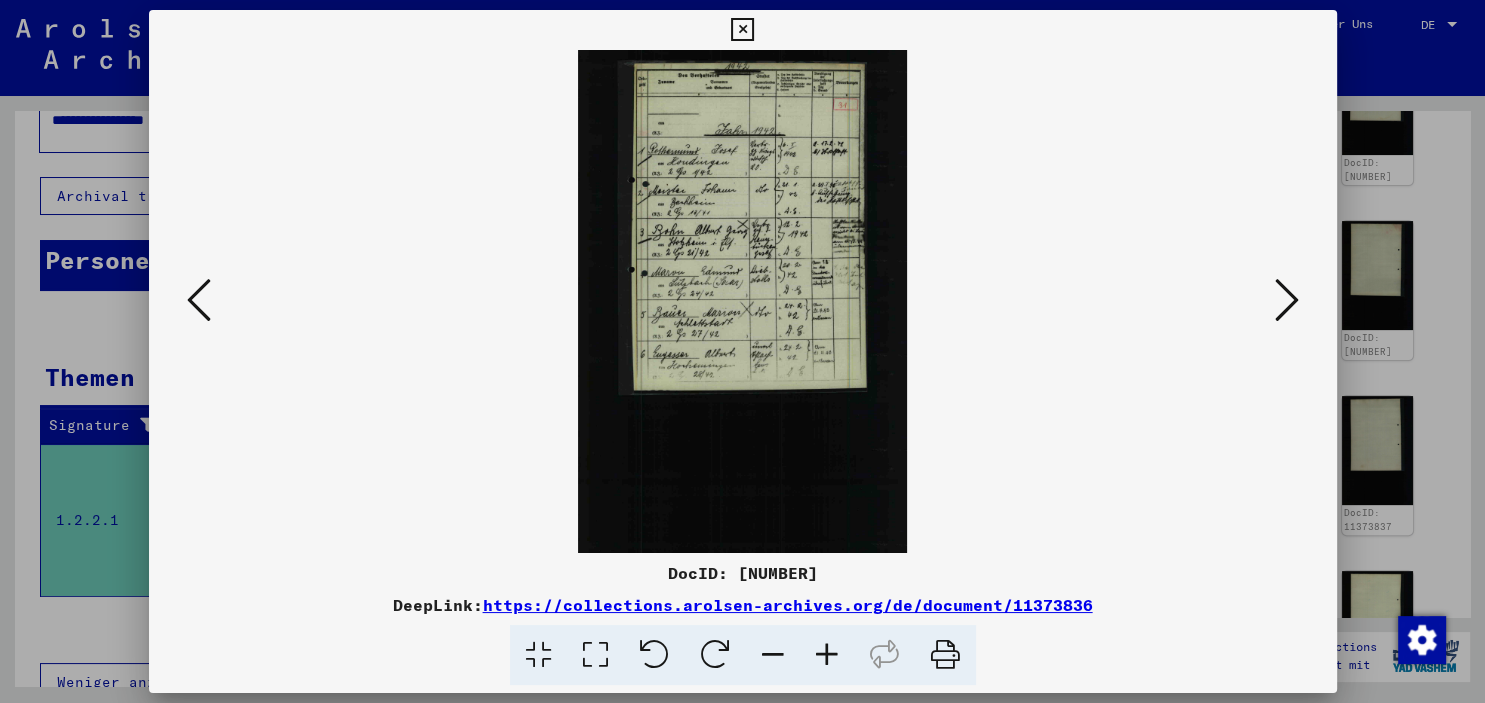 click at bounding box center (742, 30) 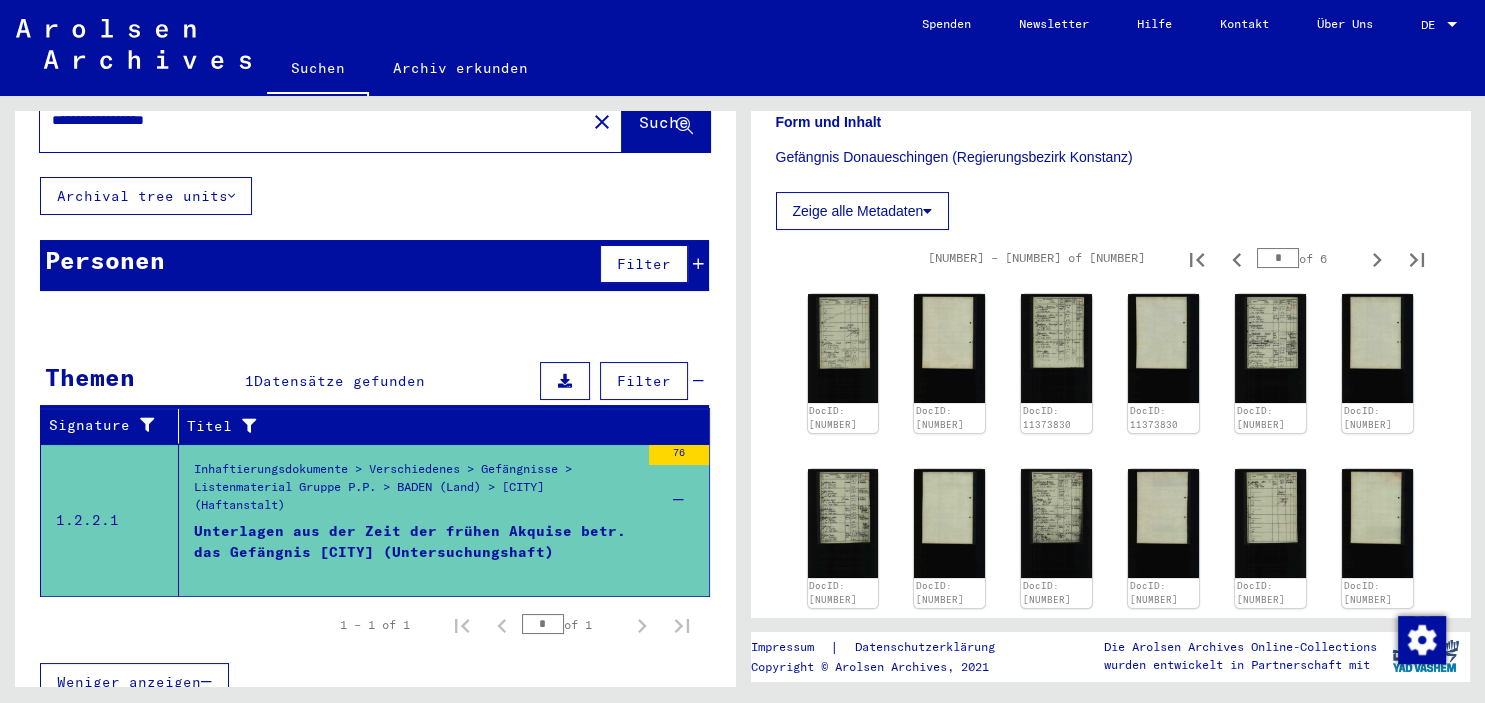 scroll, scrollTop: 342, scrollLeft: 0, axis: vertical 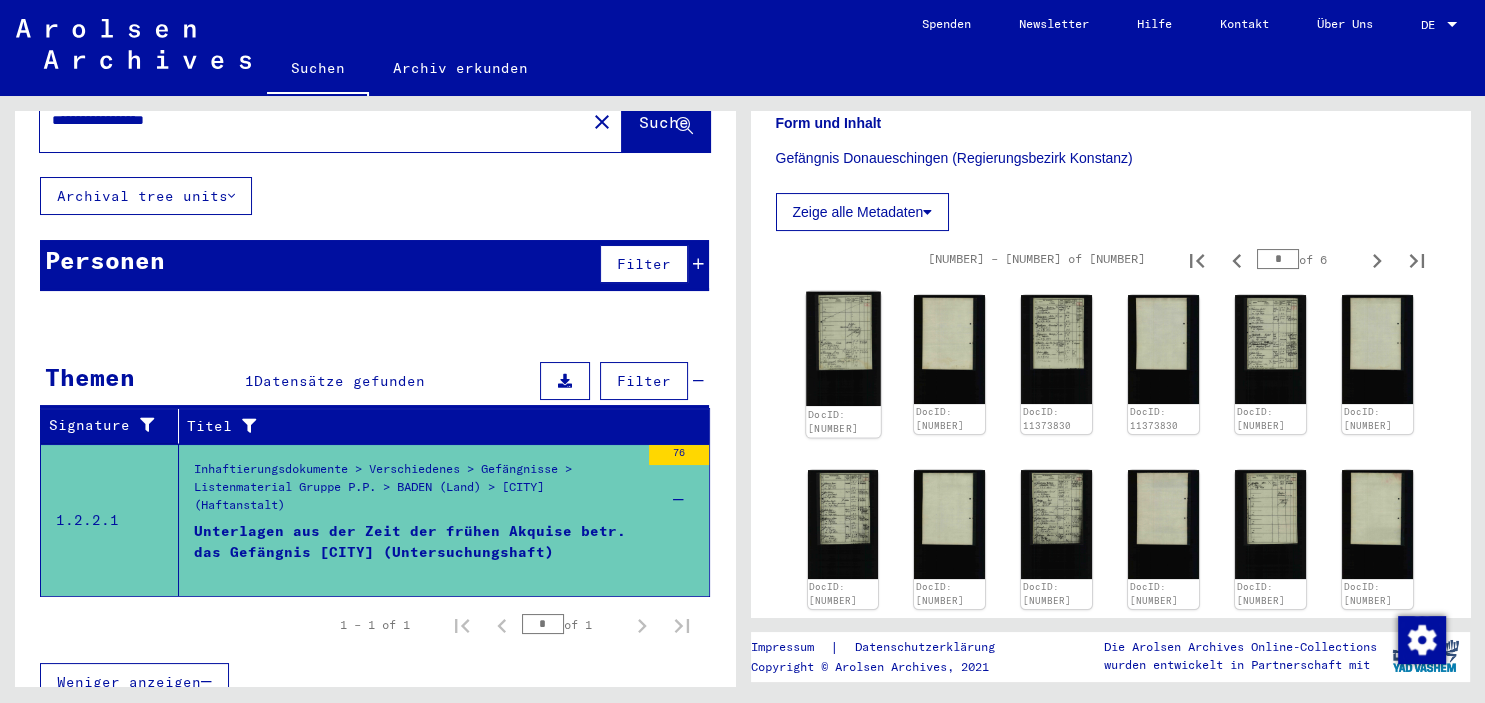 click 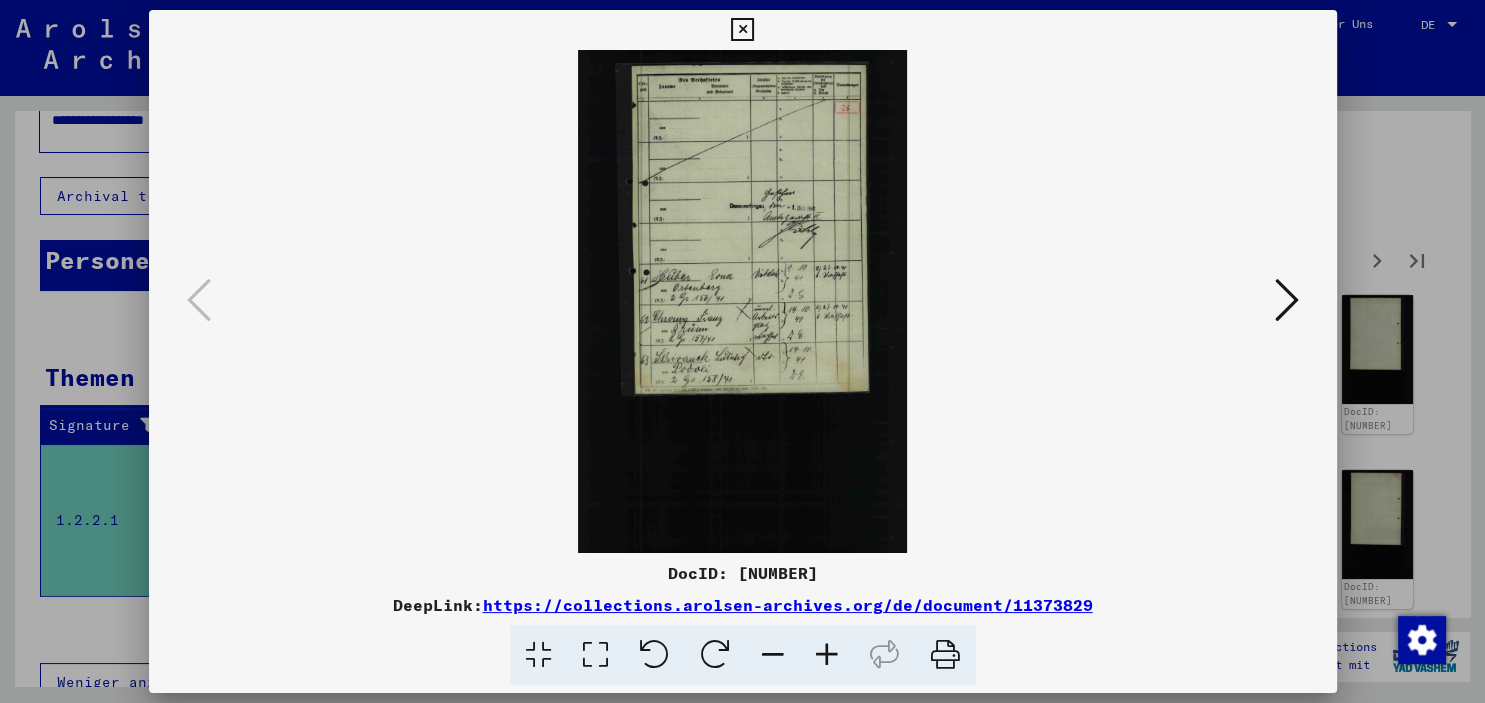 type 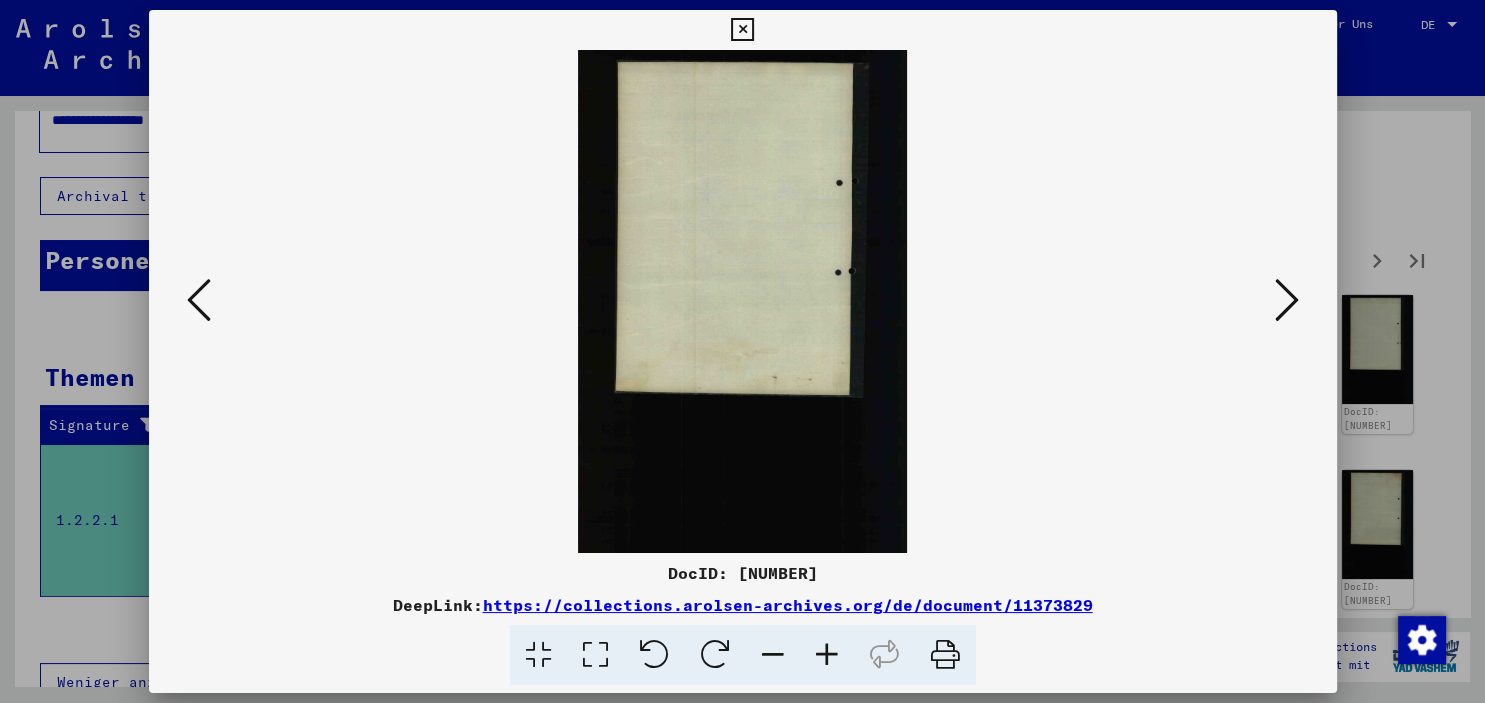 click at bounding box center (1287, 300) 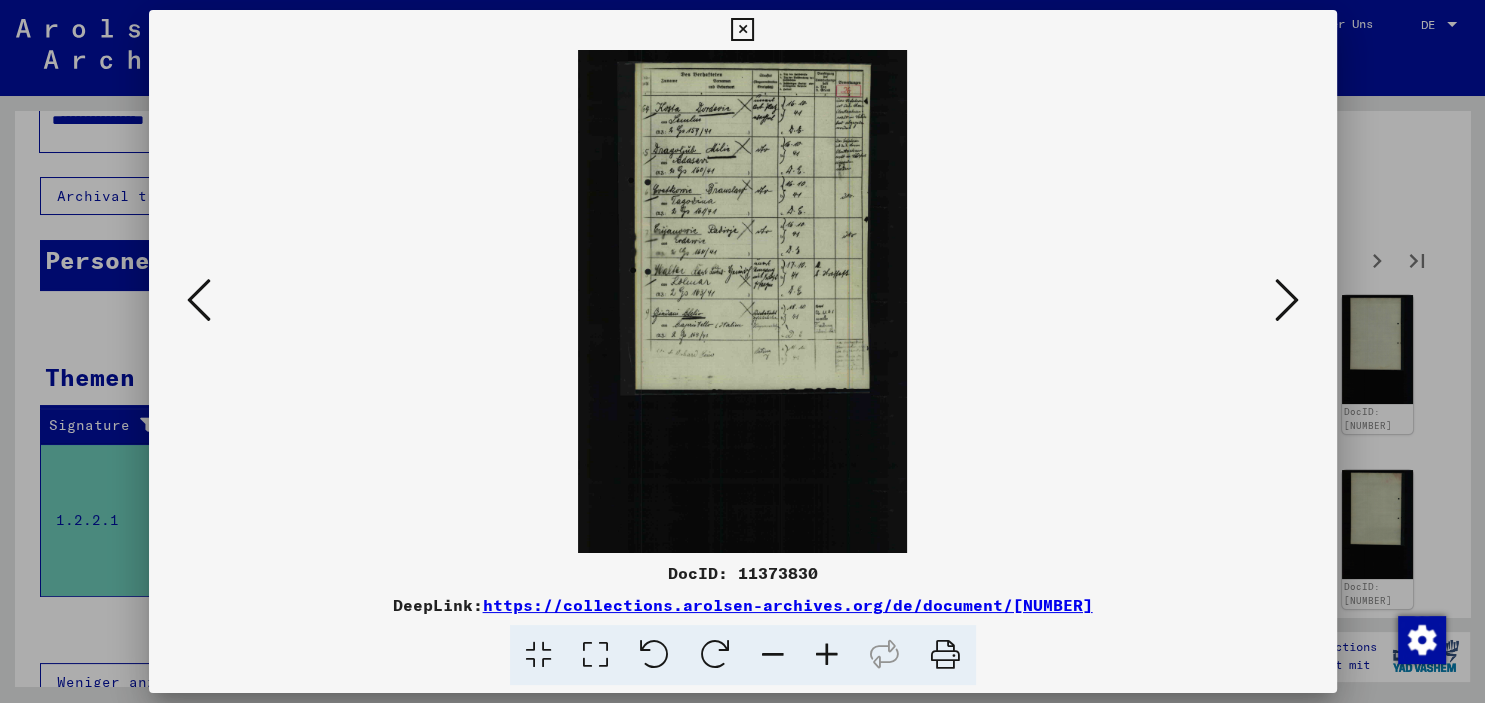 click at bounding box center (1287, 300) 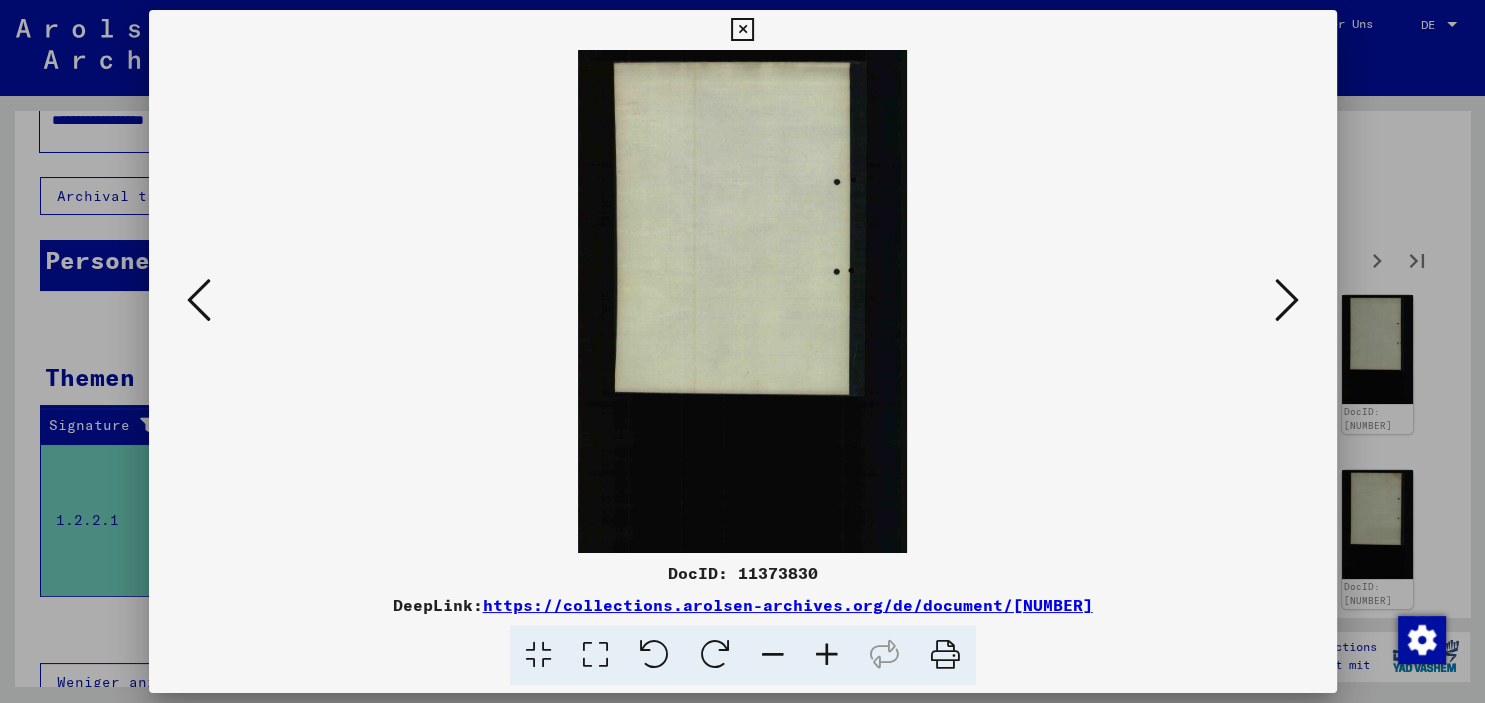 click at bounding box center [1287, 300] 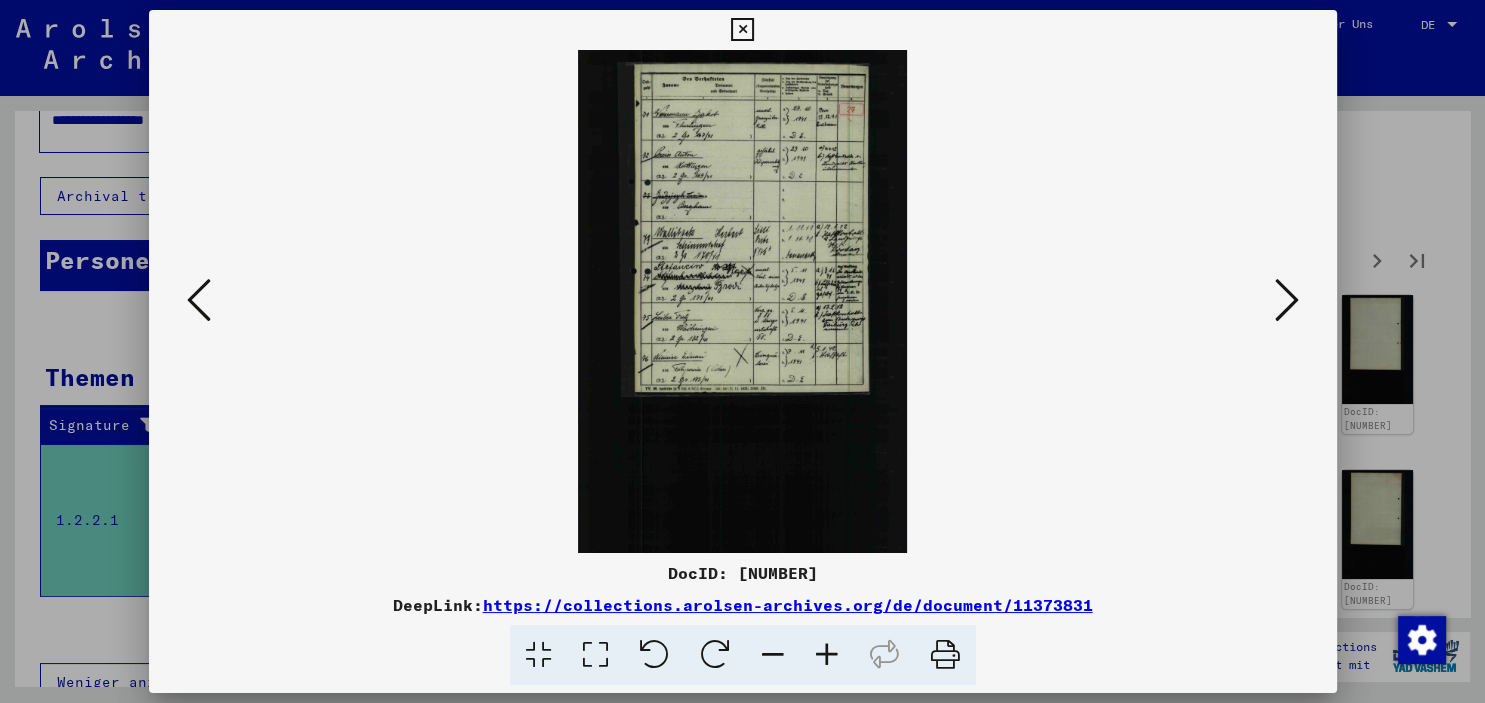 click at bounding box center (1287, 300) 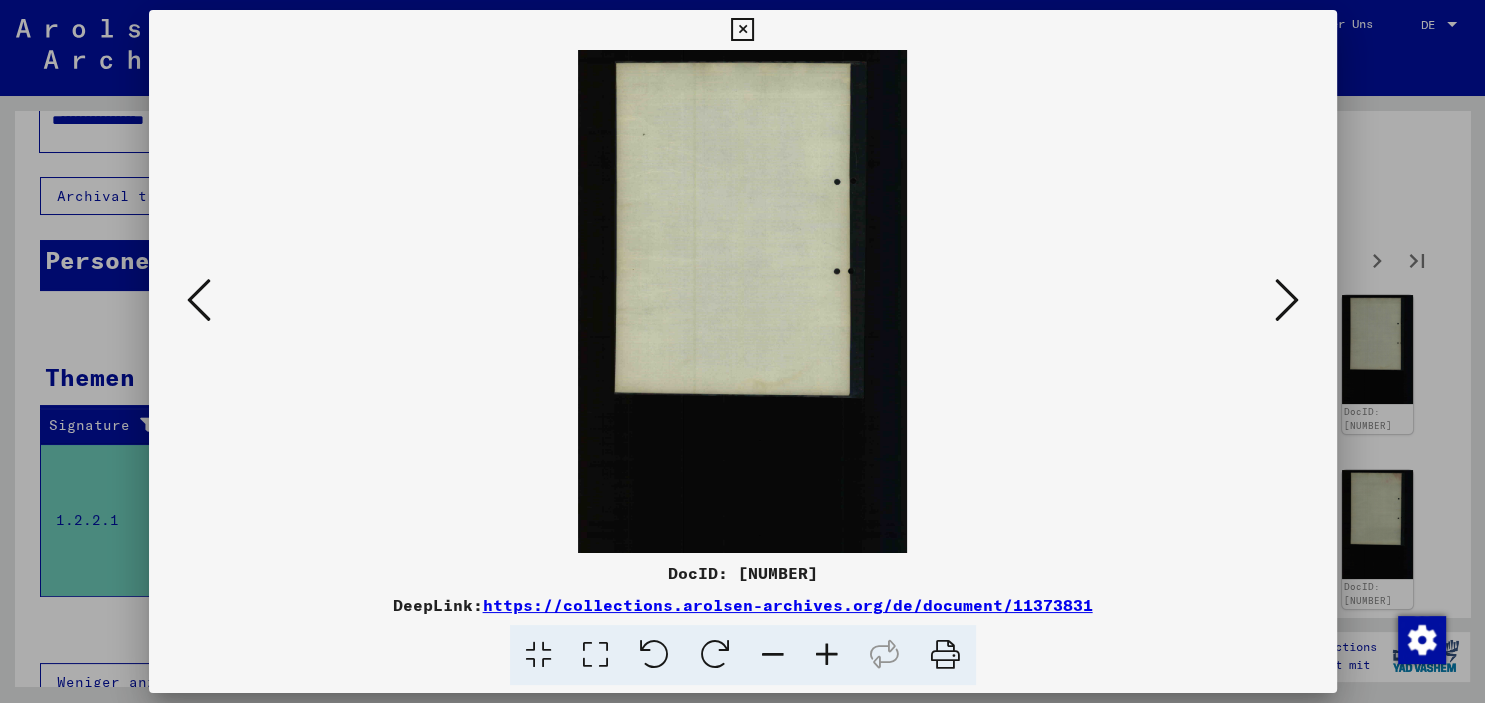 click at bounding box center [1287, 300] 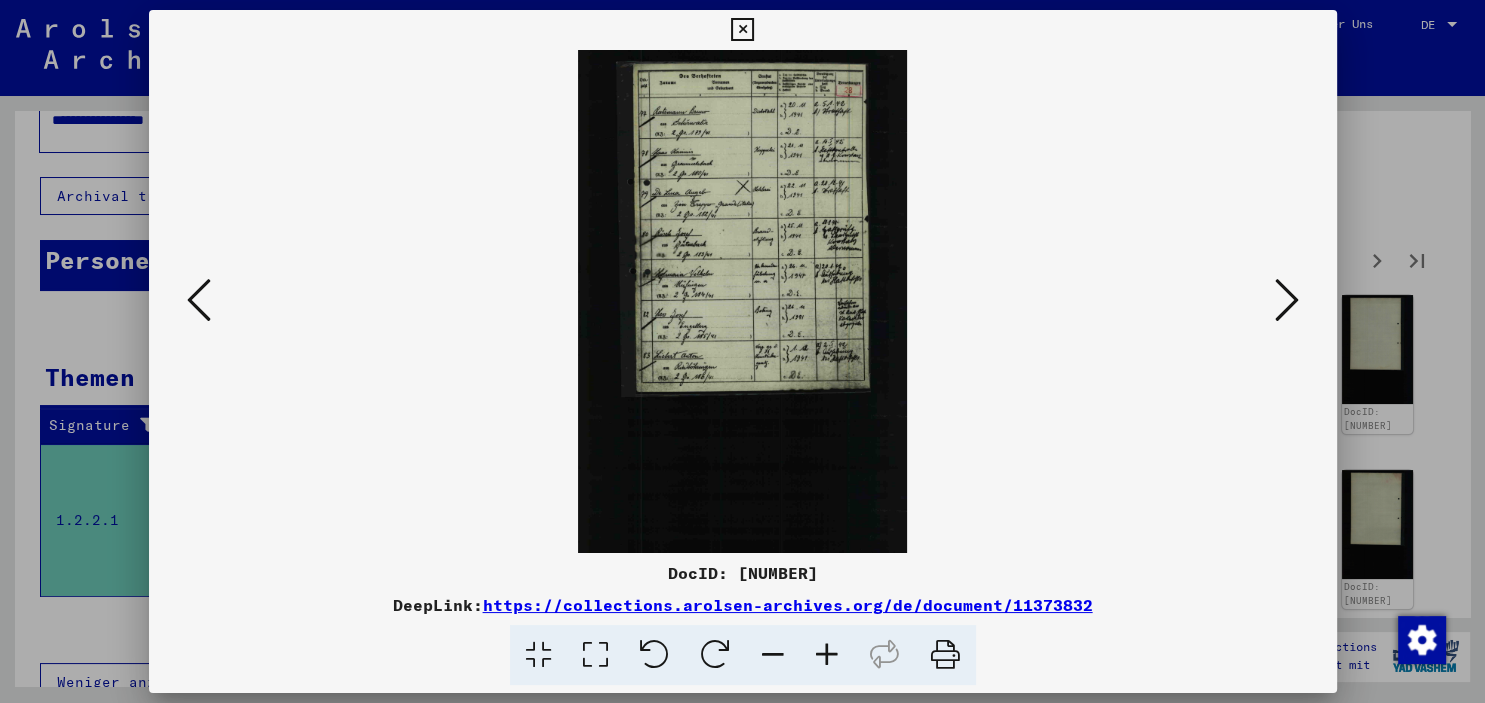 click at bounding box center (1287, 300) 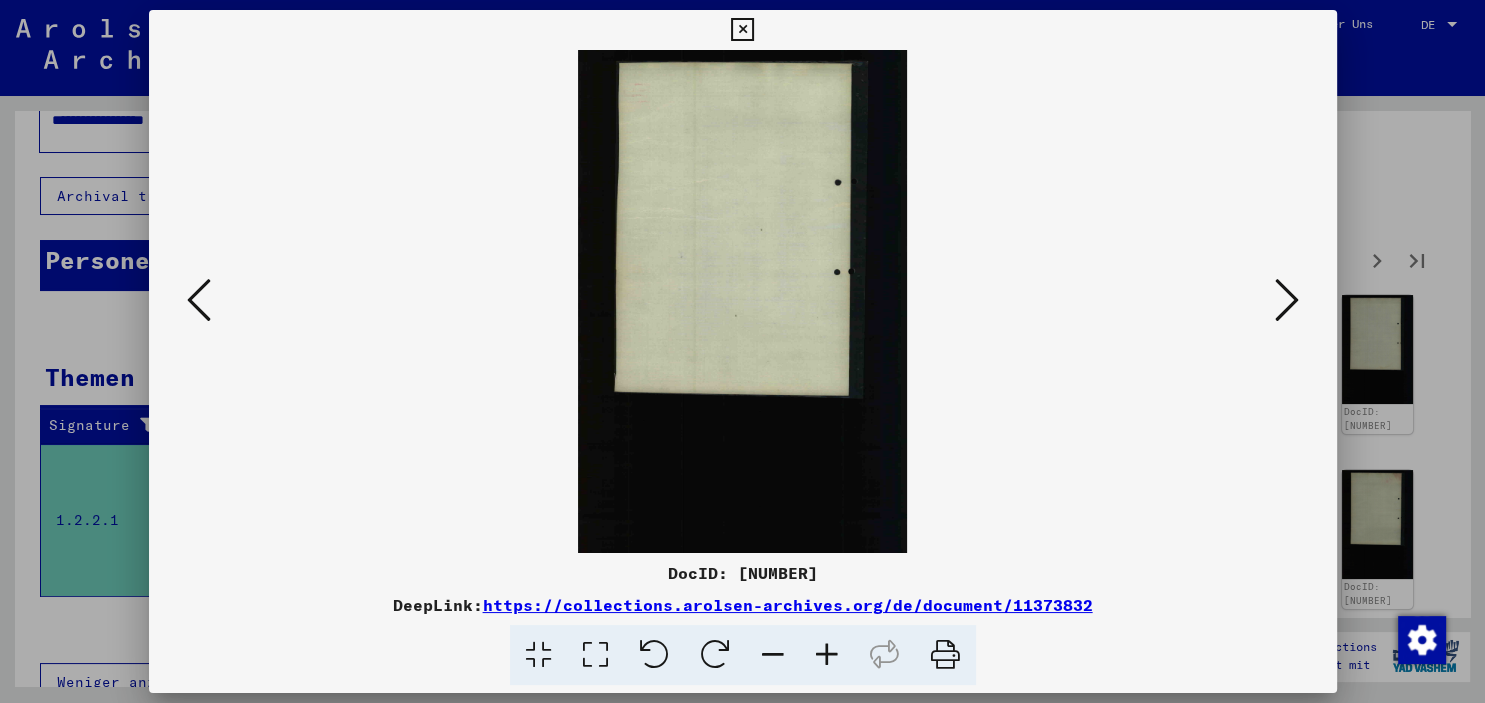 click at bounding box center [1287, 300] 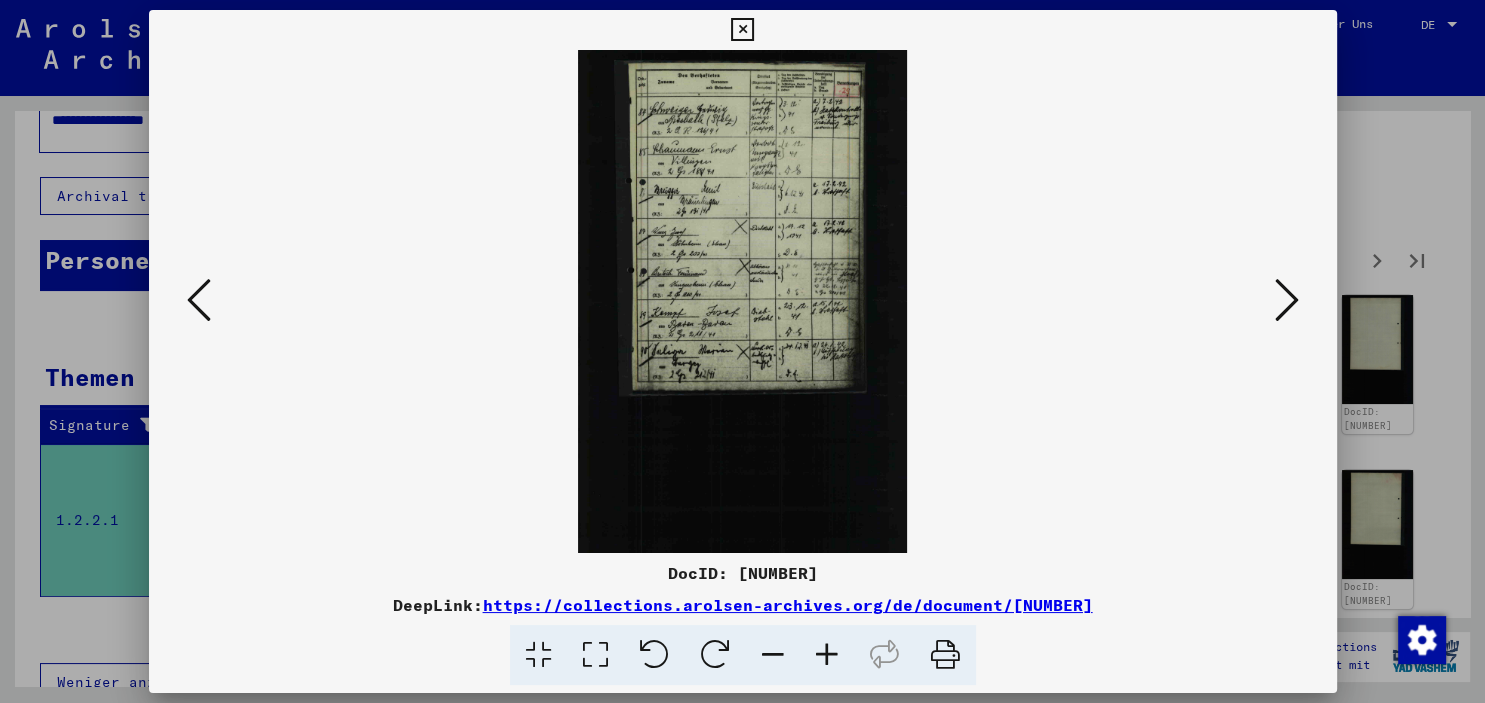click at bounding box center [1287, 300] 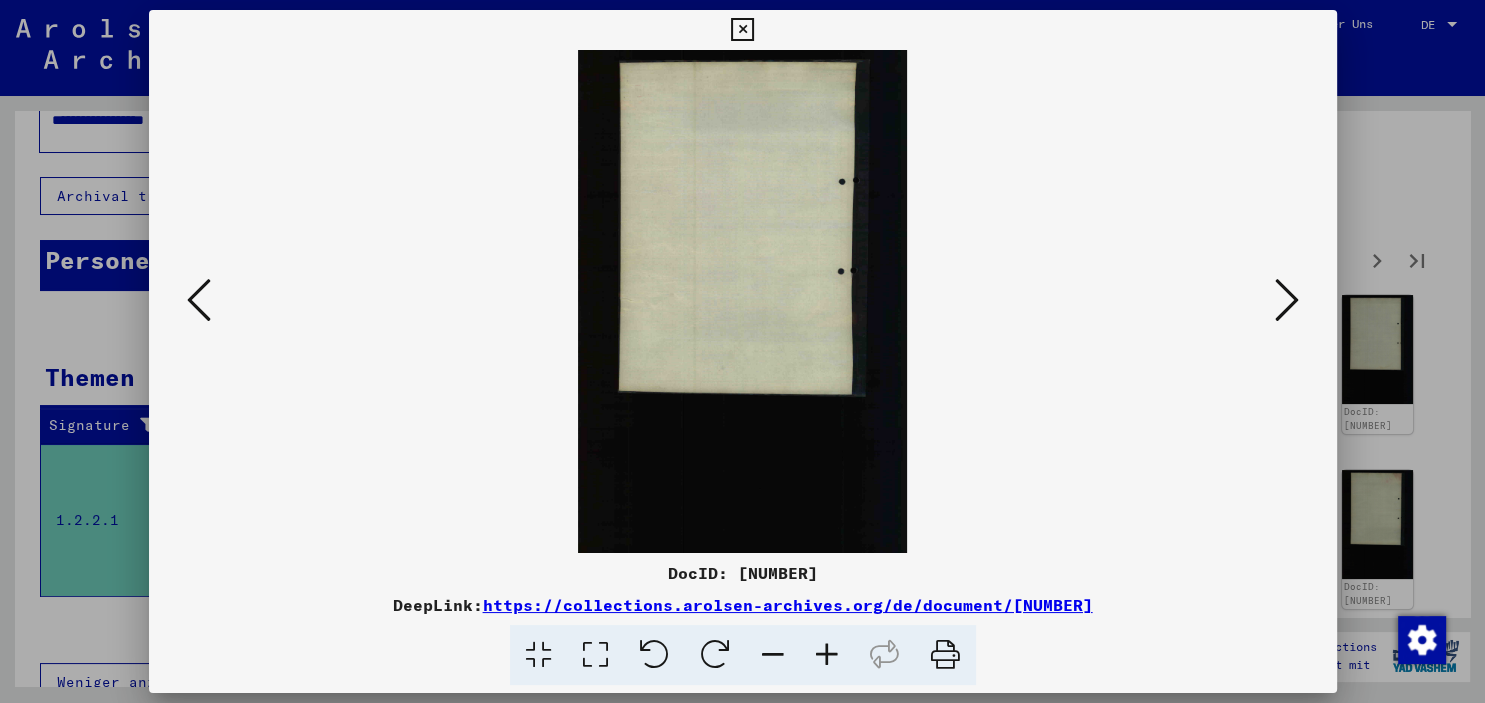 click at bounding box center [1287, 300] 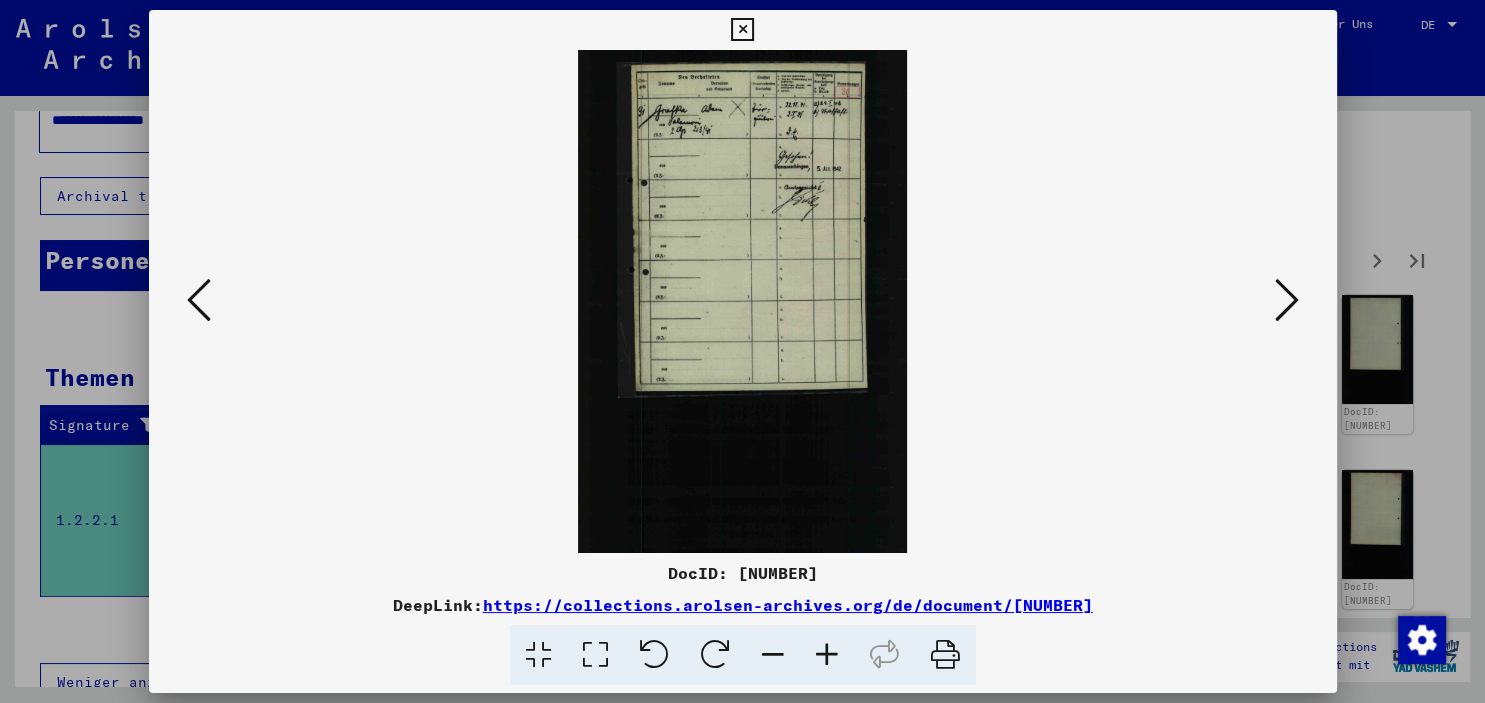 click at bounding box center (1287, 300) 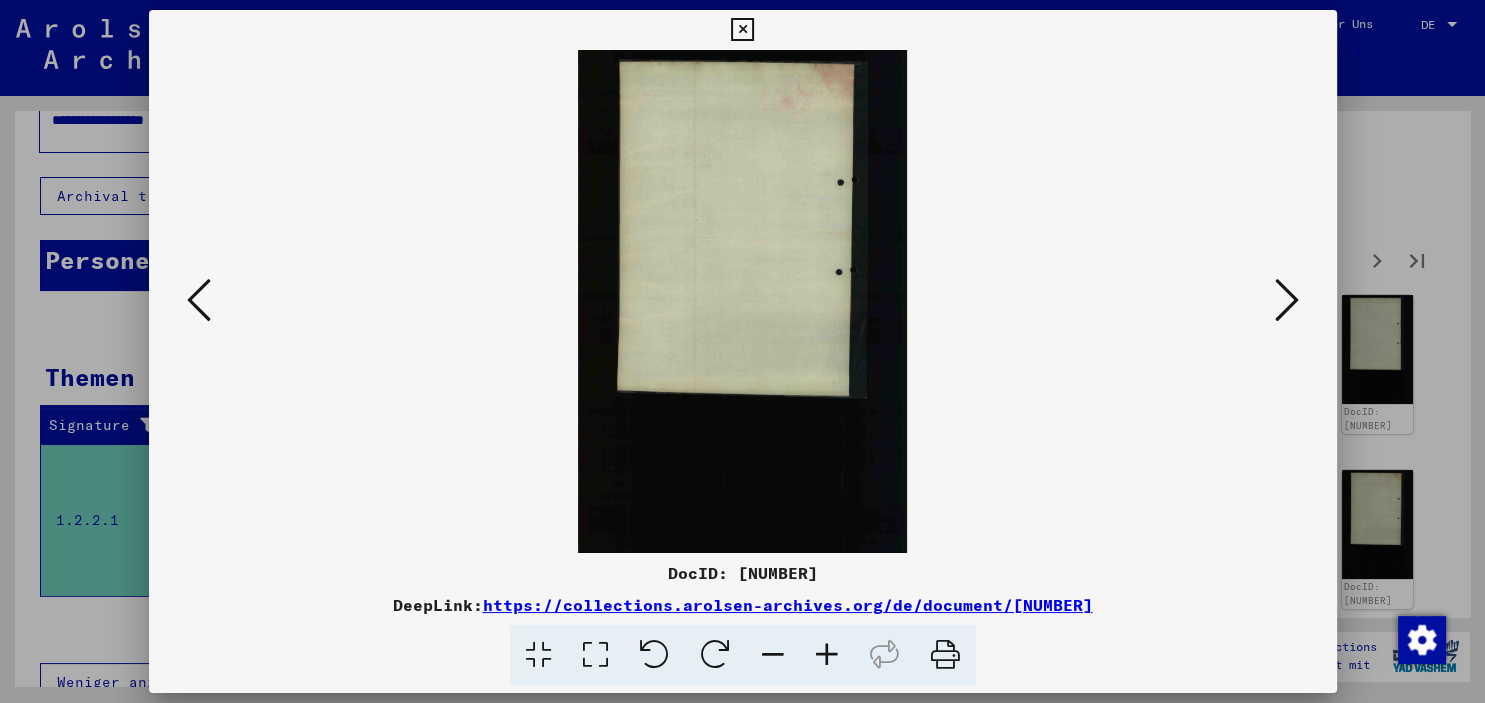 click at bounding box center (1287, 300) 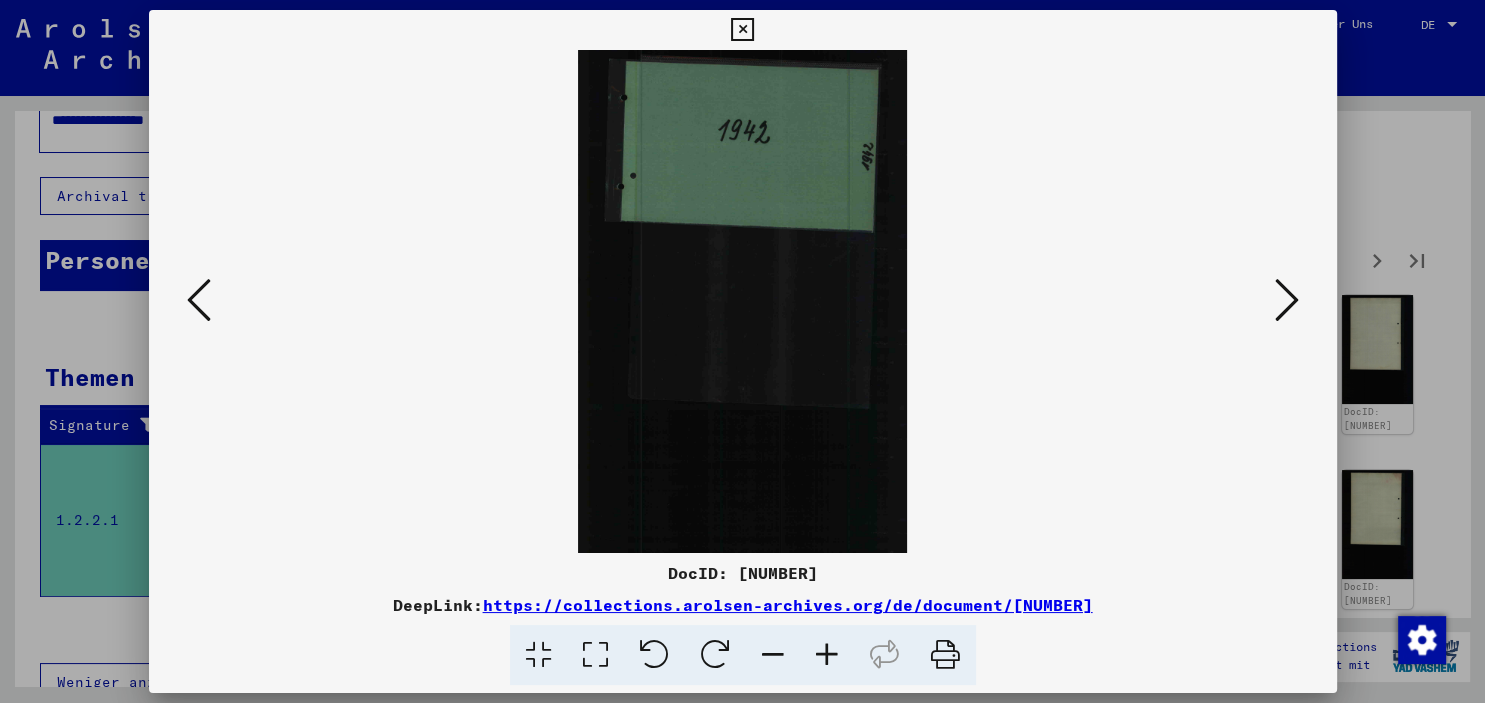 click at bounding box center (1287, 300) 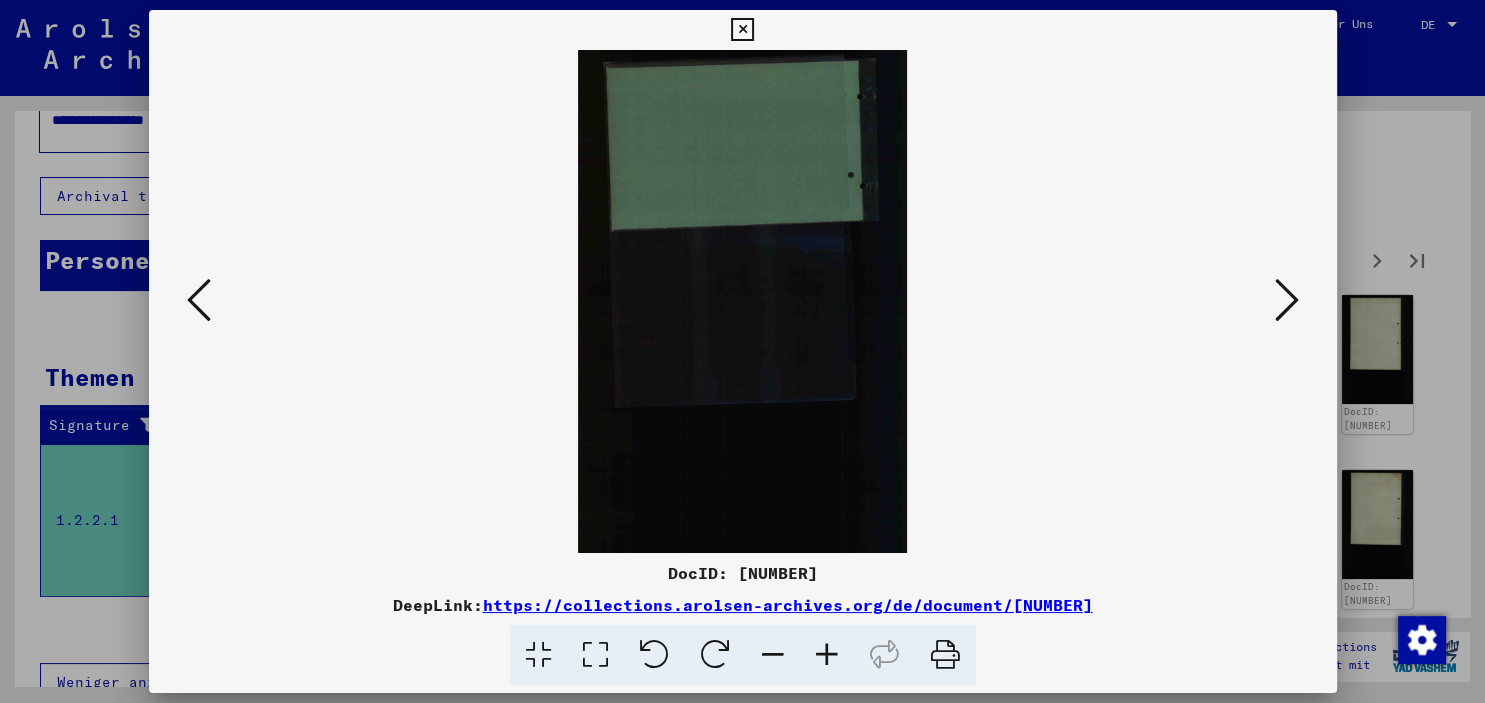 click at bounding box center [1287, 300] 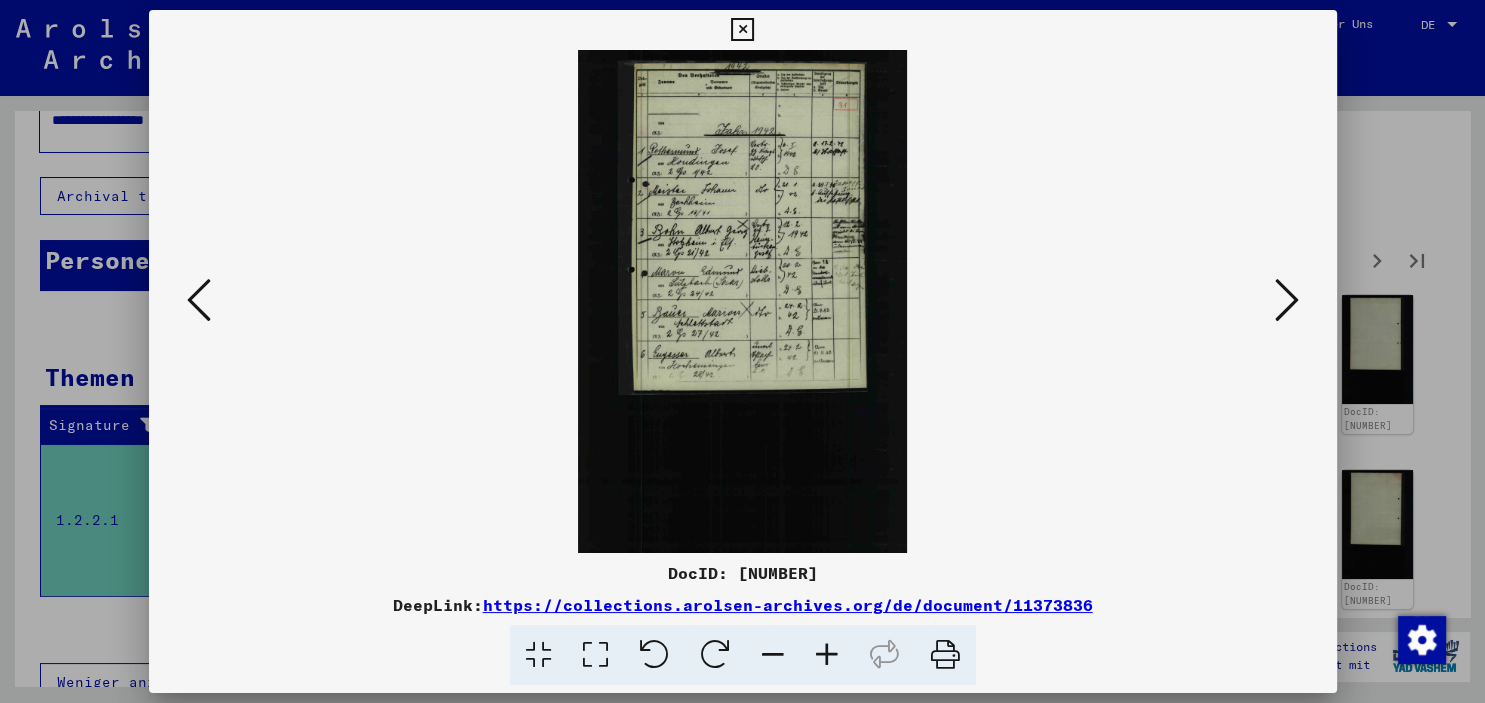 click at bounding box center (1287, 300) 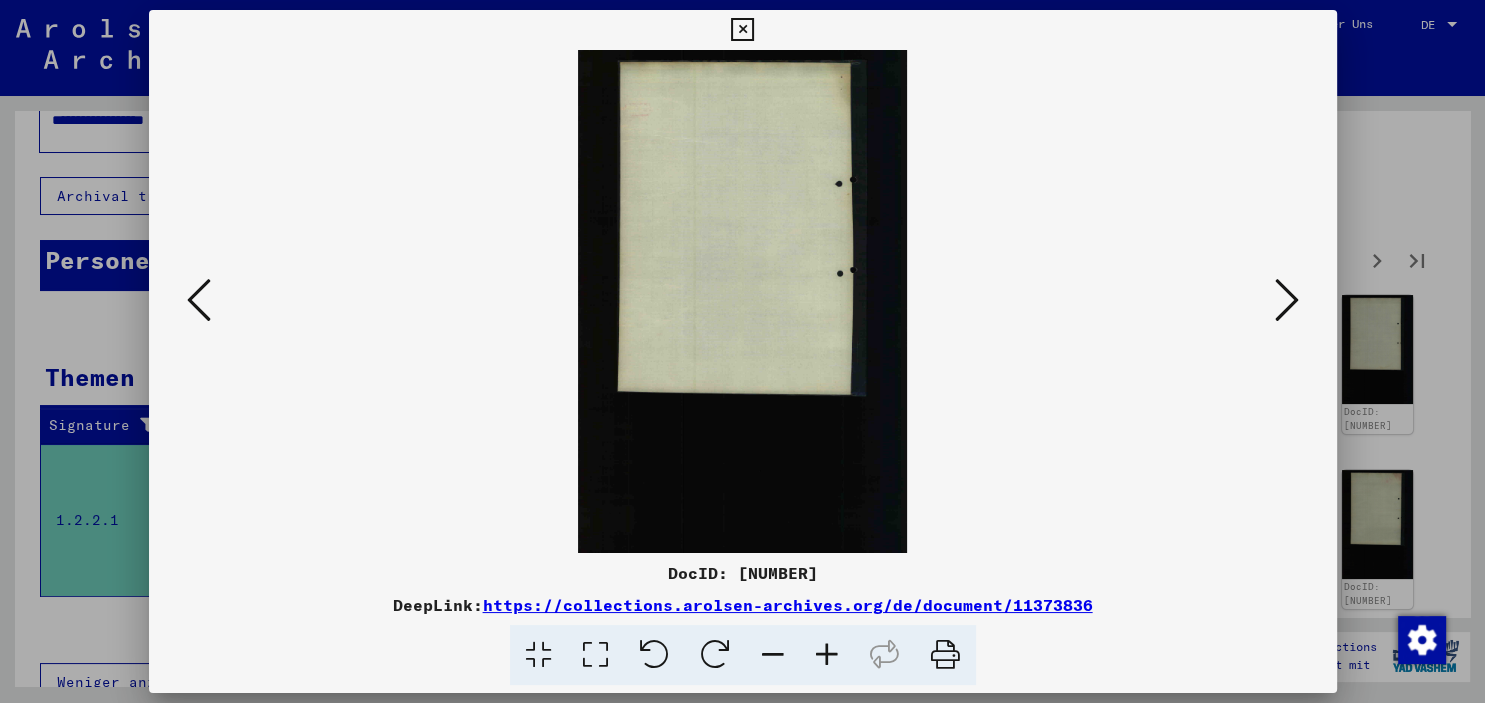 click at bounding box center (1287, 300) 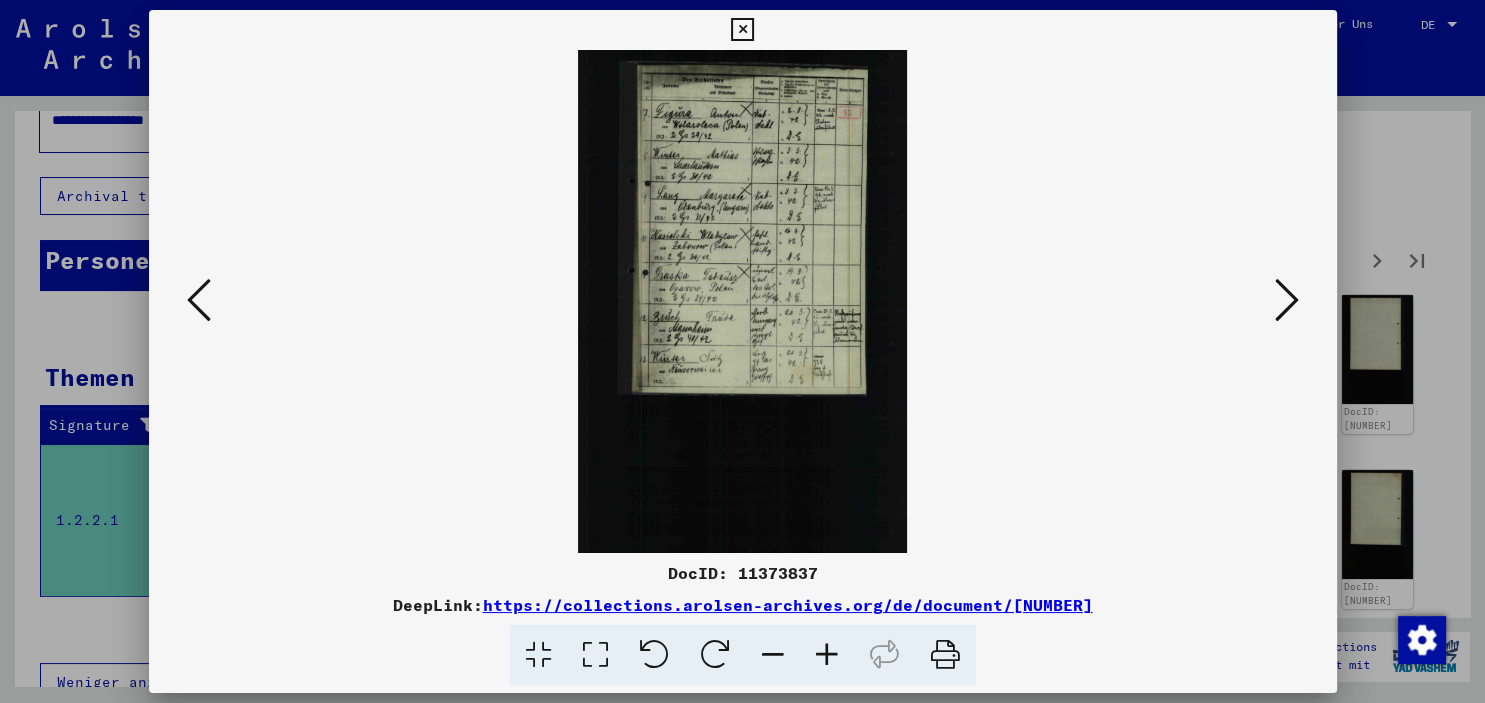 click at bounding box center [1287, 300] 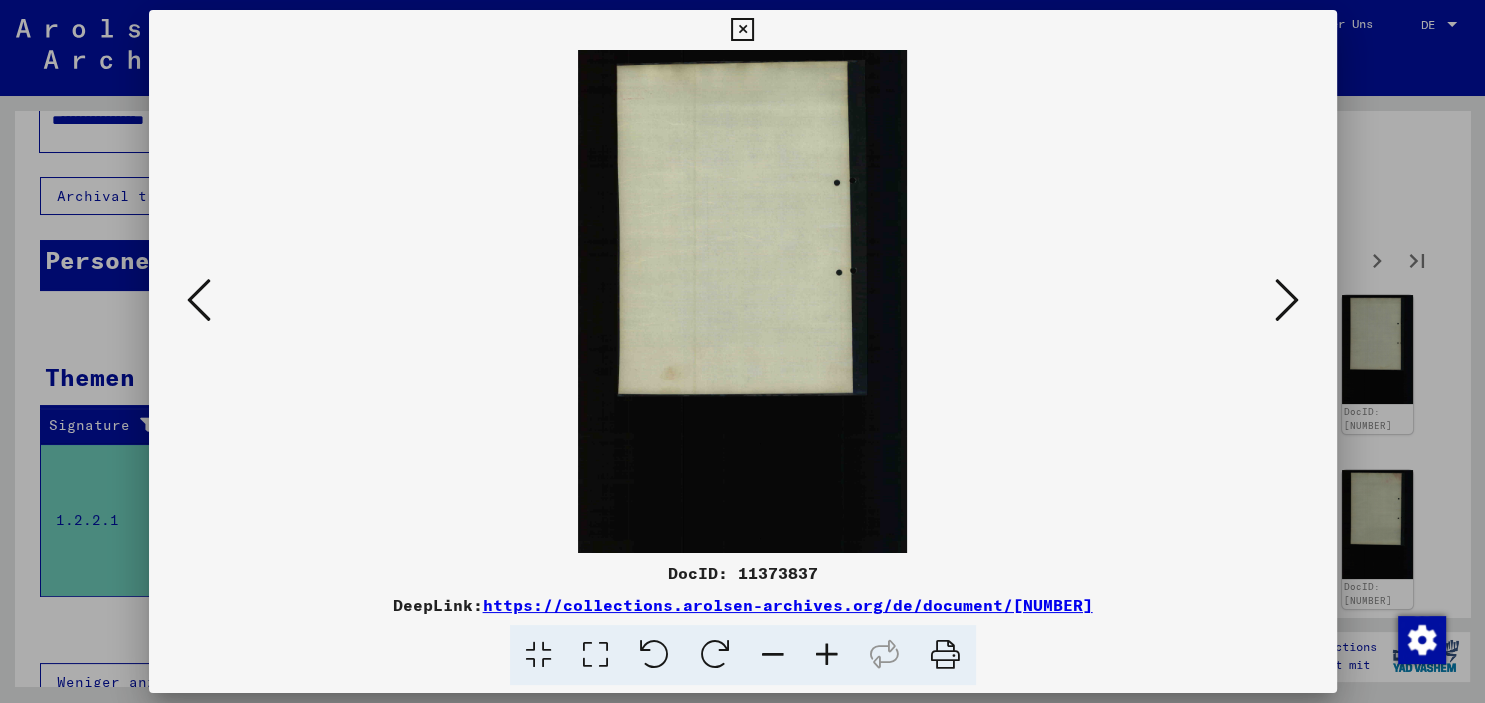 click at bounding box center (1287, 300) 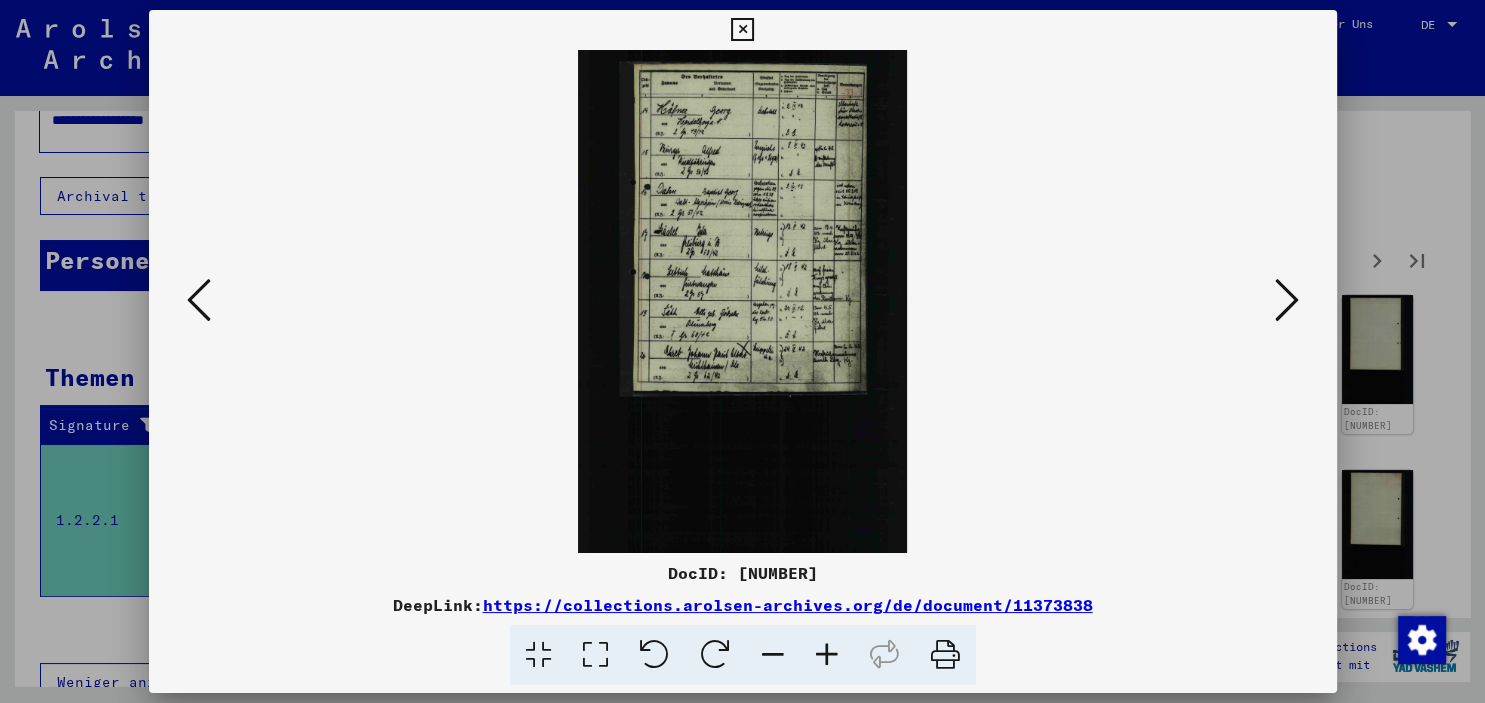 click at bounding box center [1287, 300] 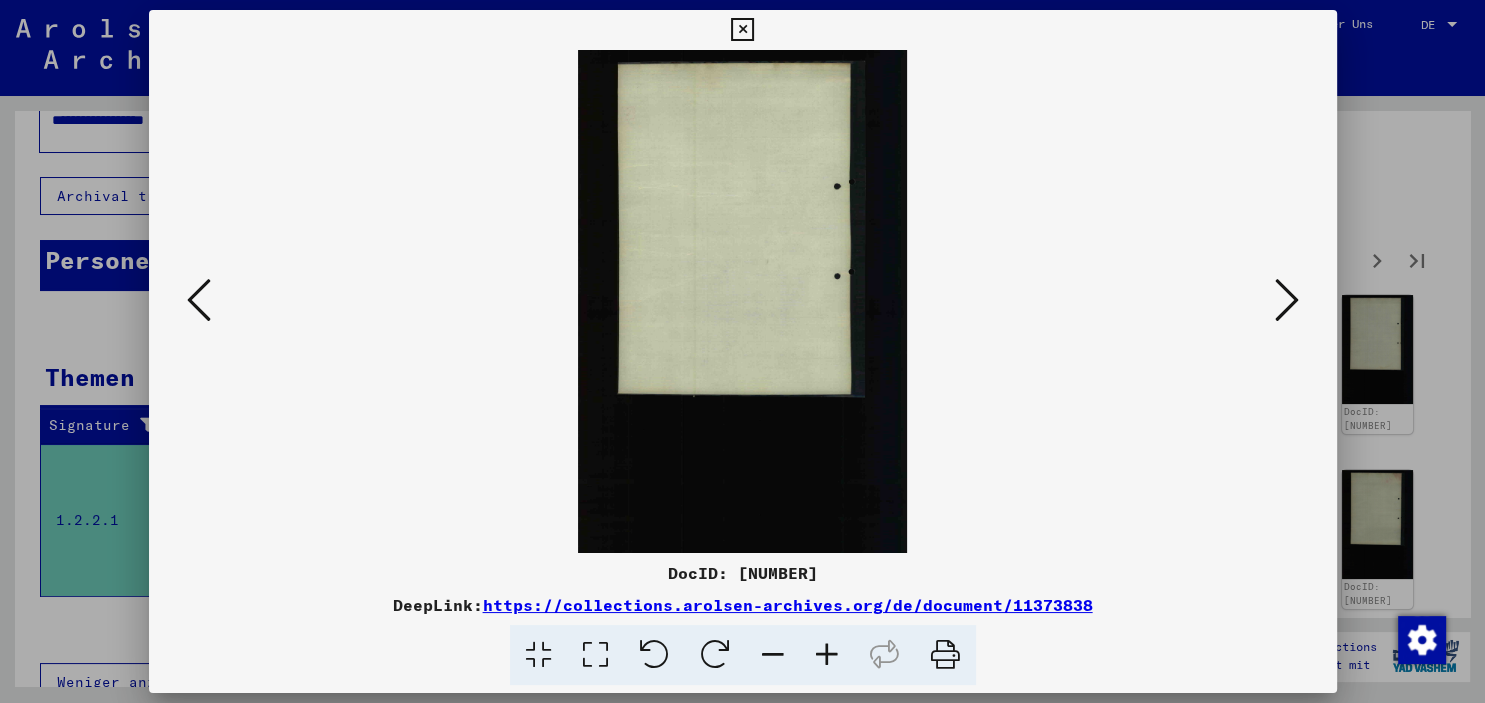 click at bounding box center [1287, 300] 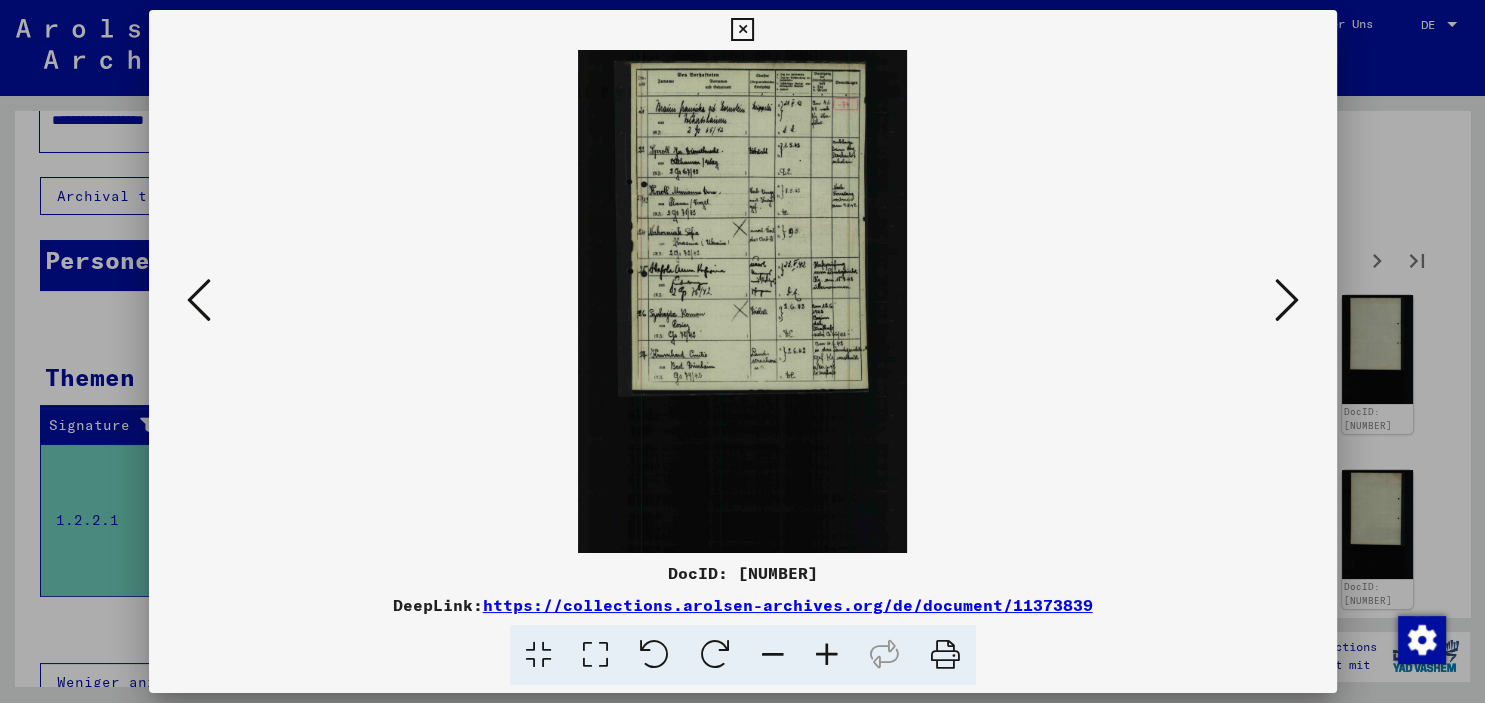 click at bounding box center [1287, 300] 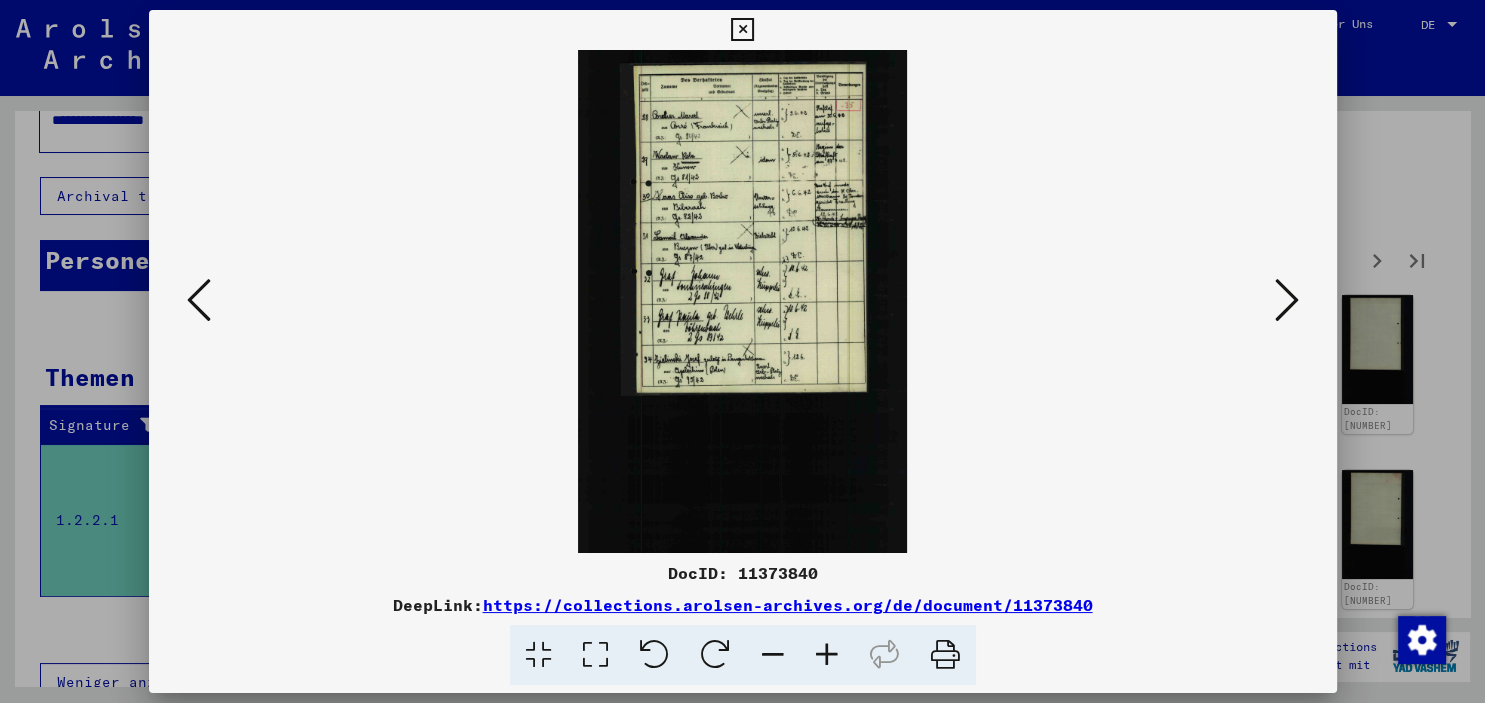 click at bounding box center [1287, 300] 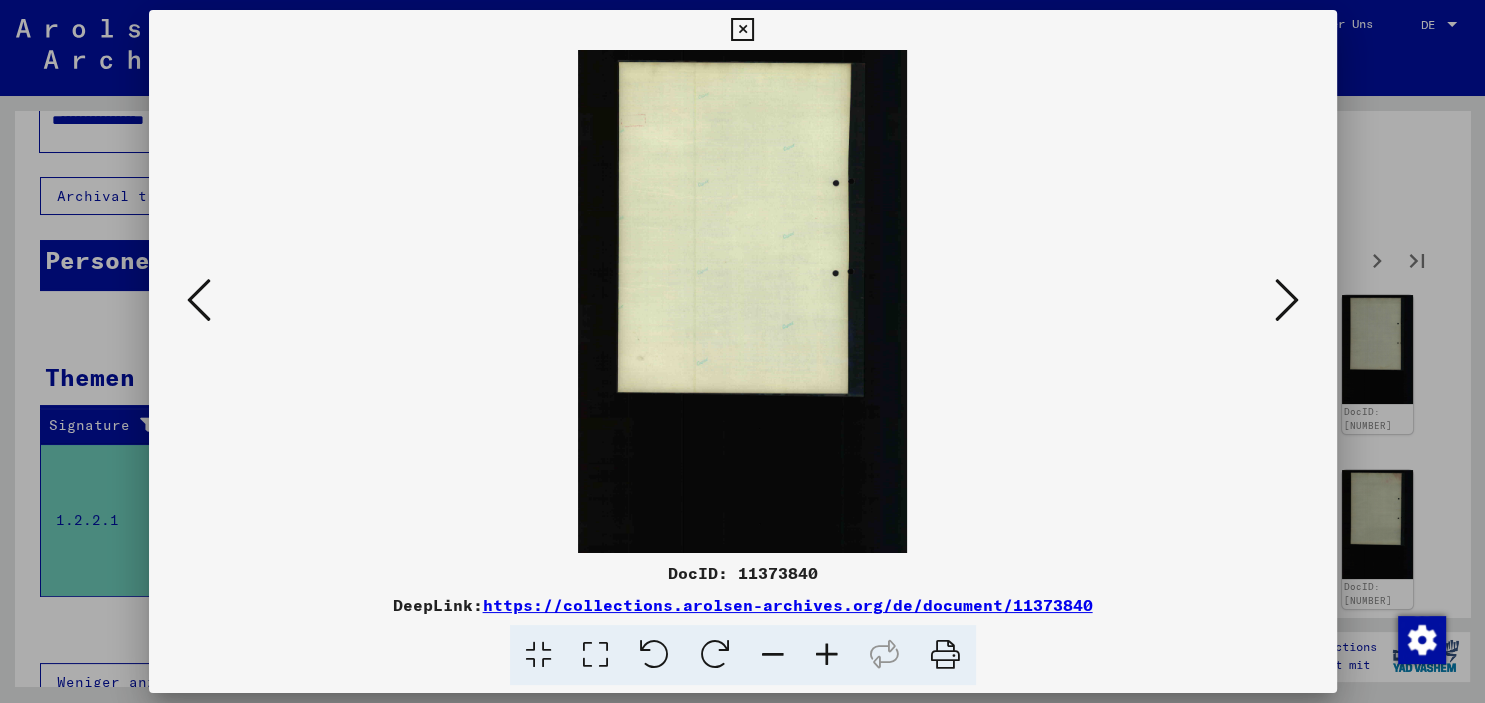 click at bounding box center [1287, 300] 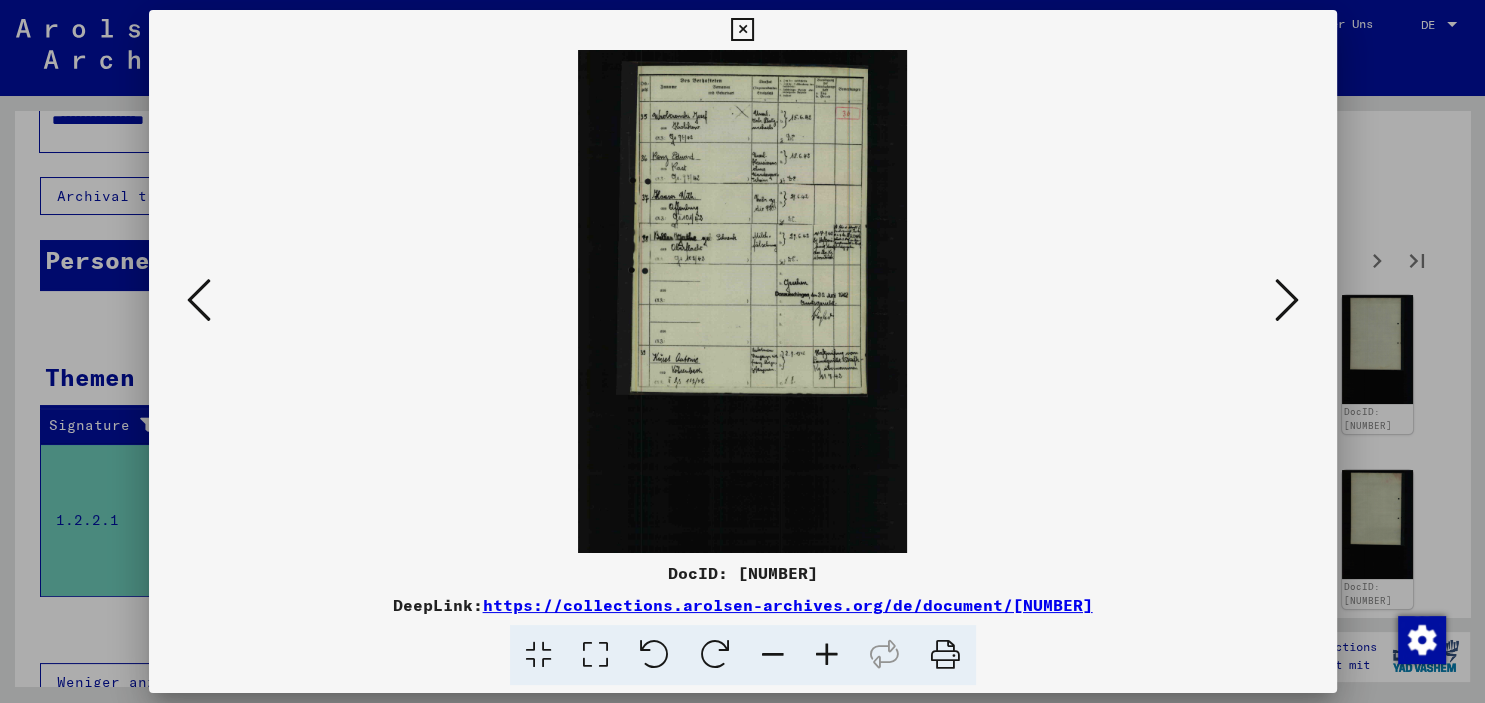 click at bounding box center [1287, 300] 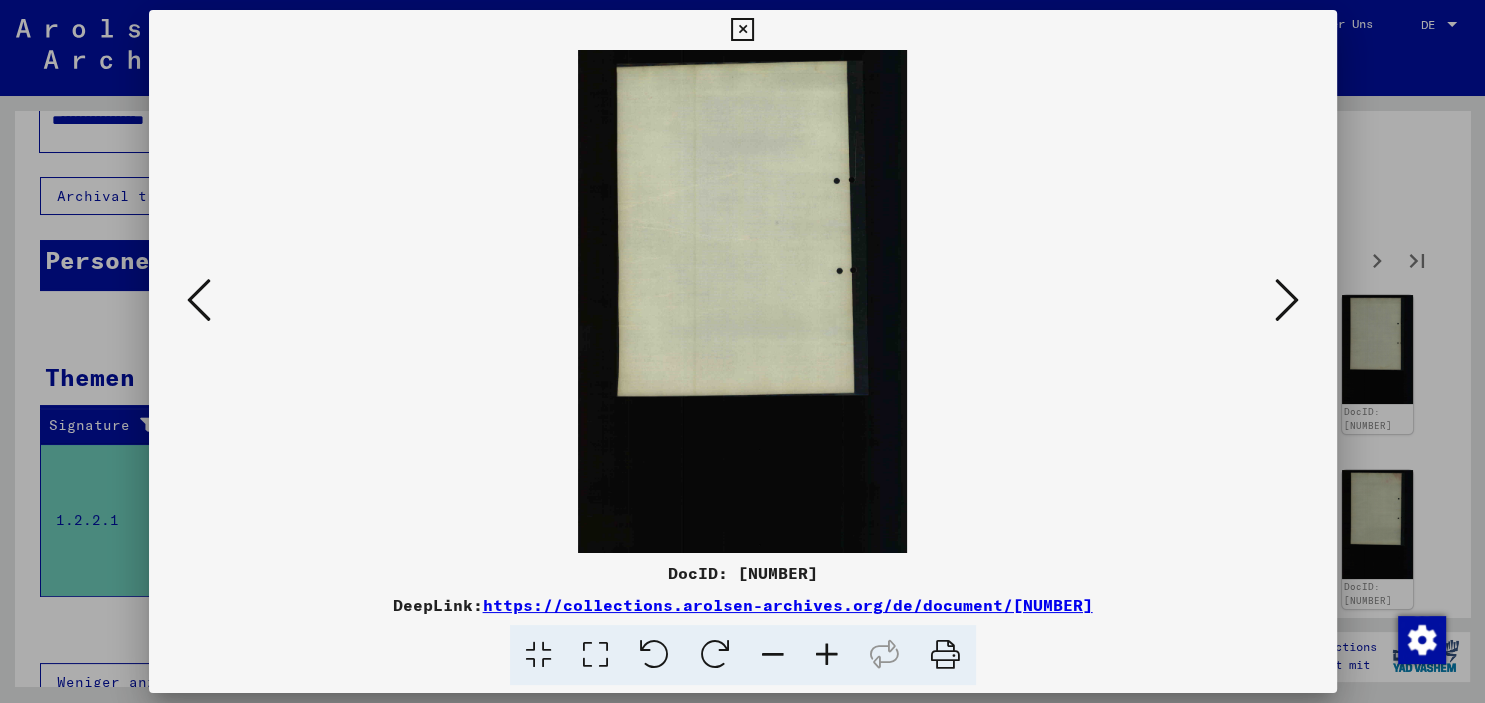 click at bounding box center (1287, 300) 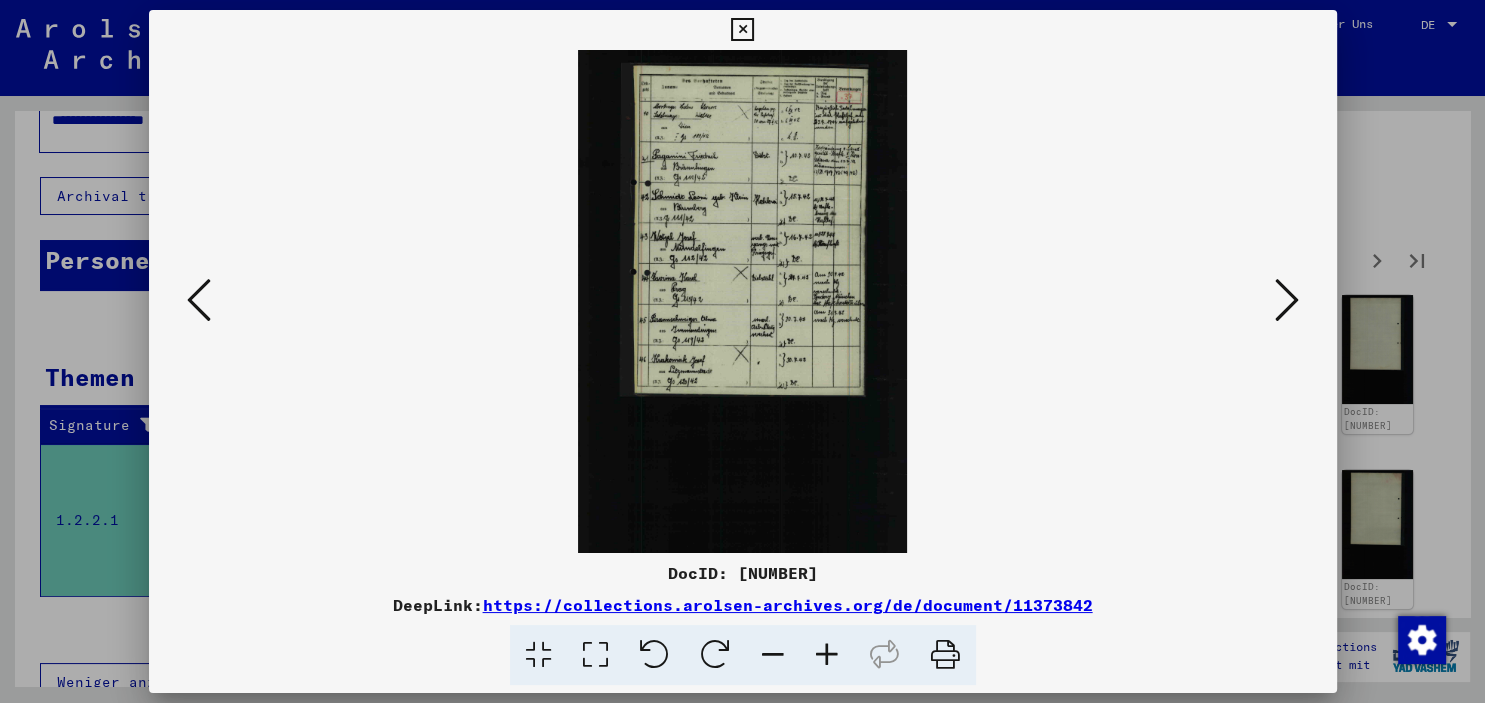 click at bounding box center [1287, 300] 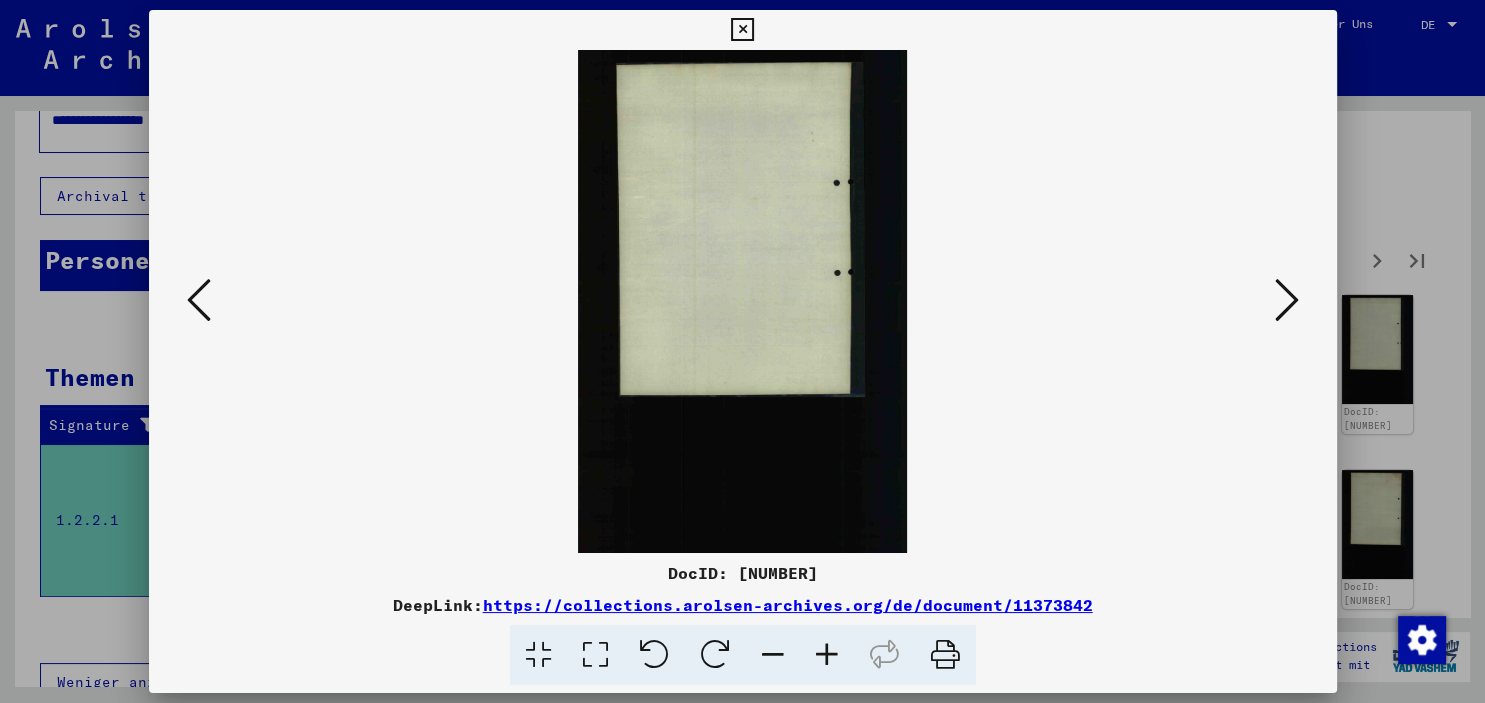click at bounding box center (1287, 300) 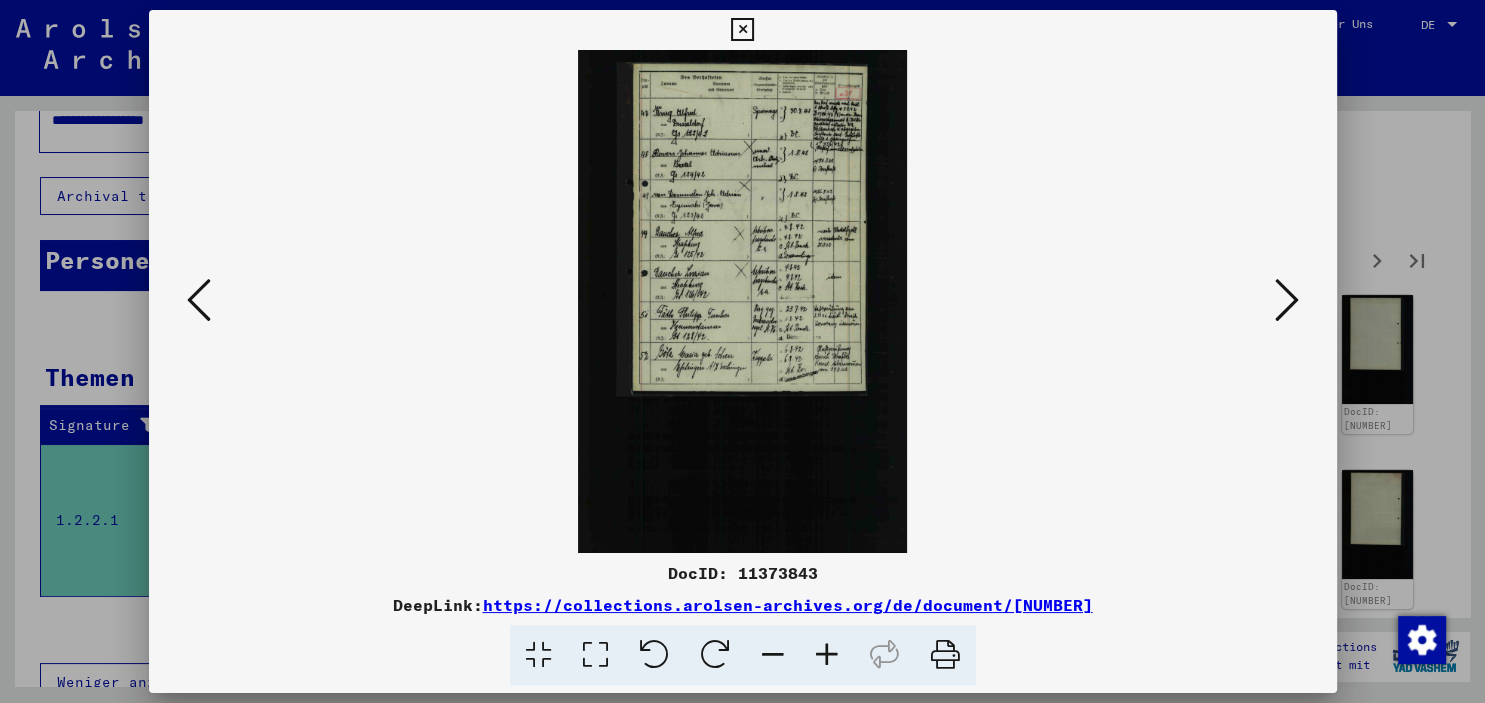click at bounding box center [1287, 300] 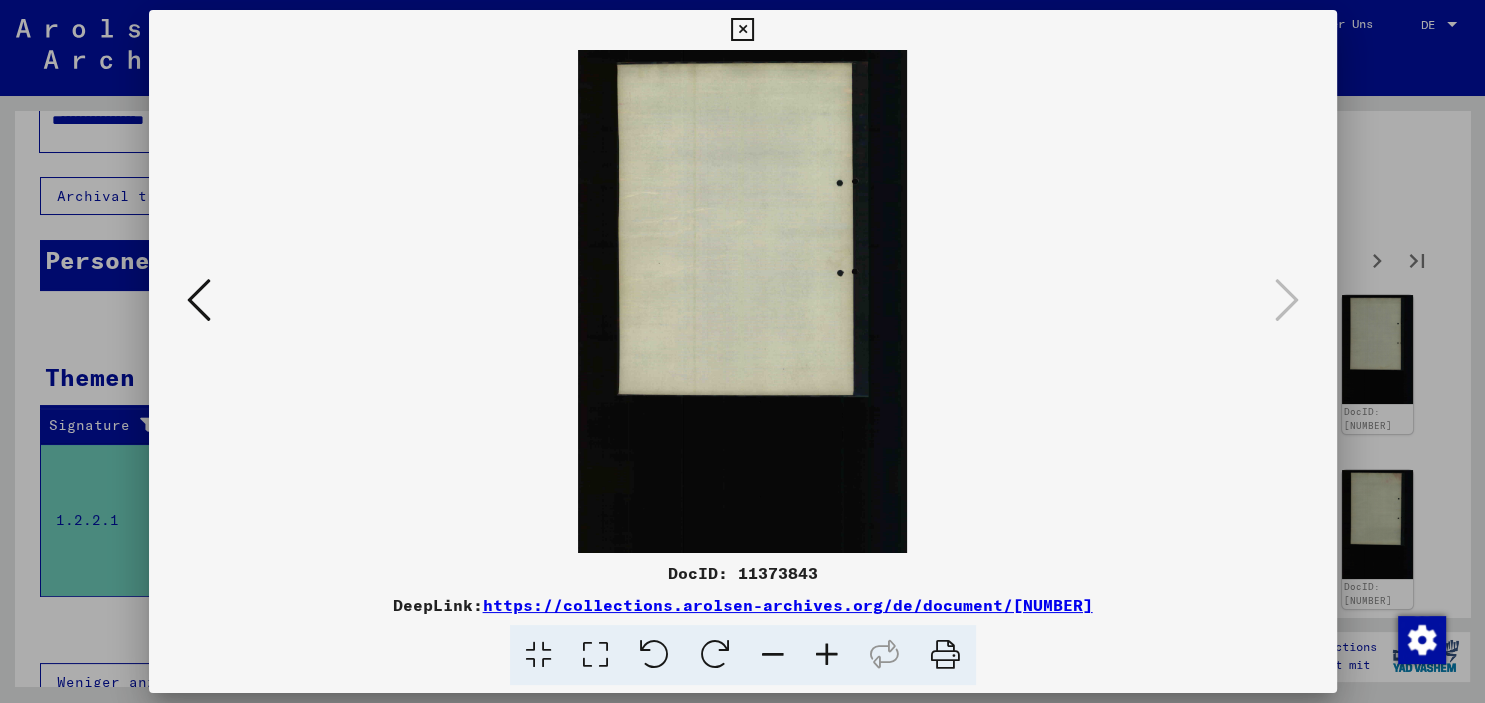 click on "DocID: [NUMBER]  DeepLink:  https://collections.arolsen-archives.org/de/document/11373843" at bounding box center (743, 348) 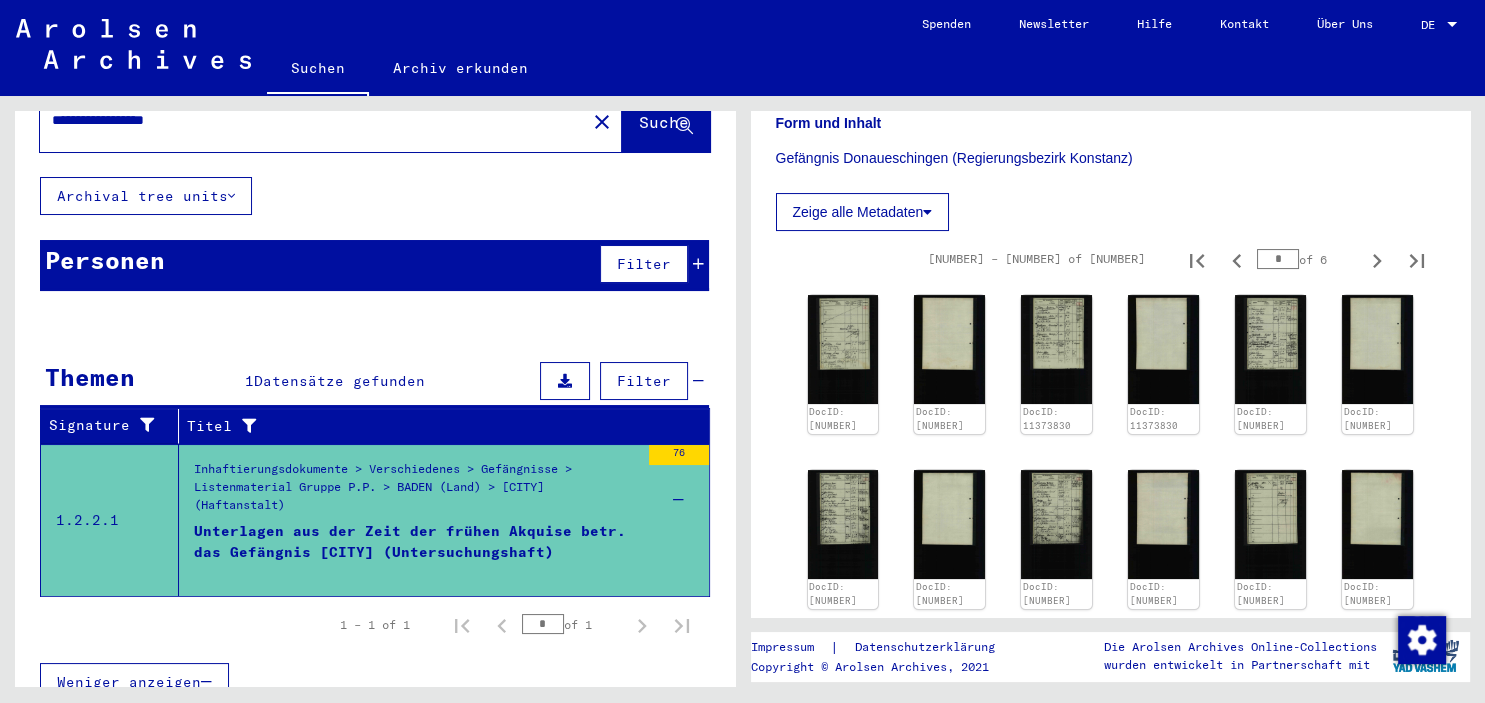 scroll, scrollTop: 0, scrollLeft: 0, axis: both 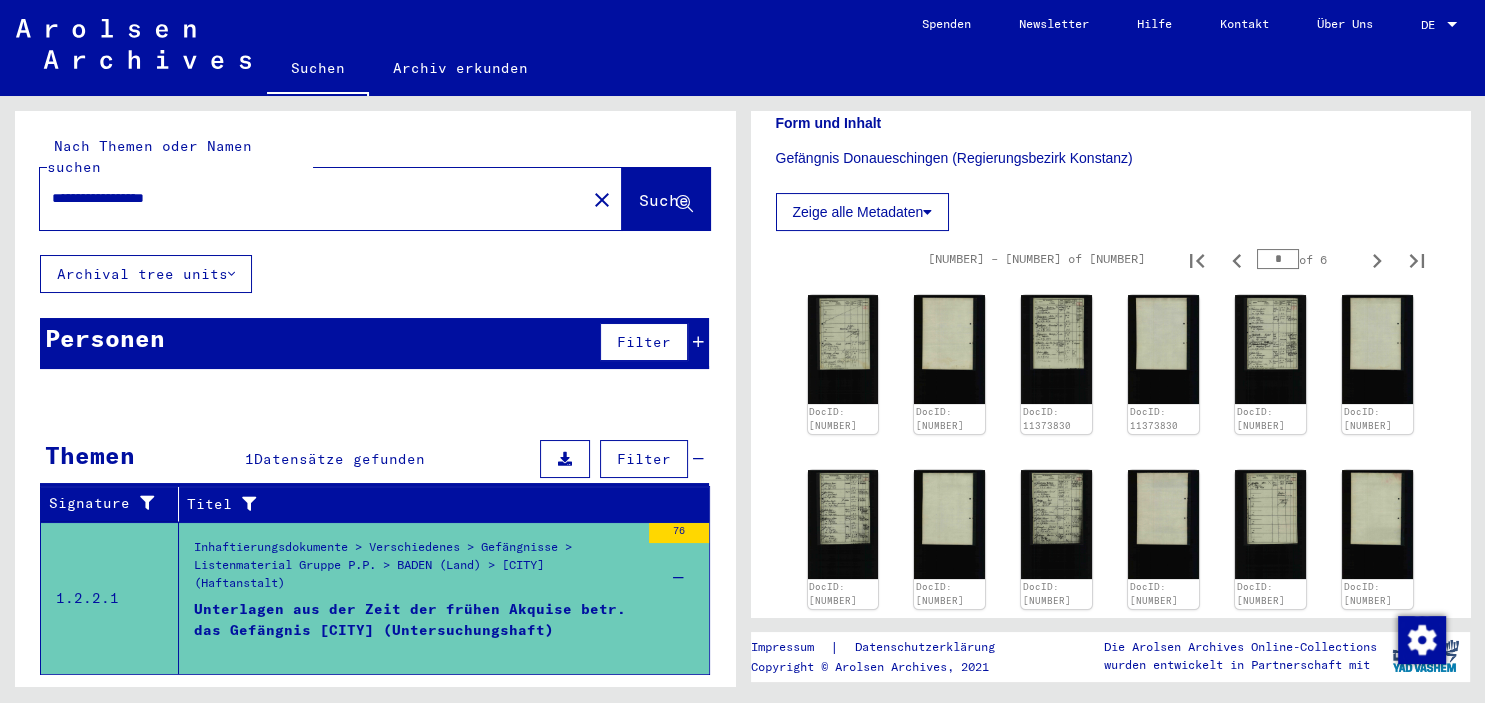 click on "close" 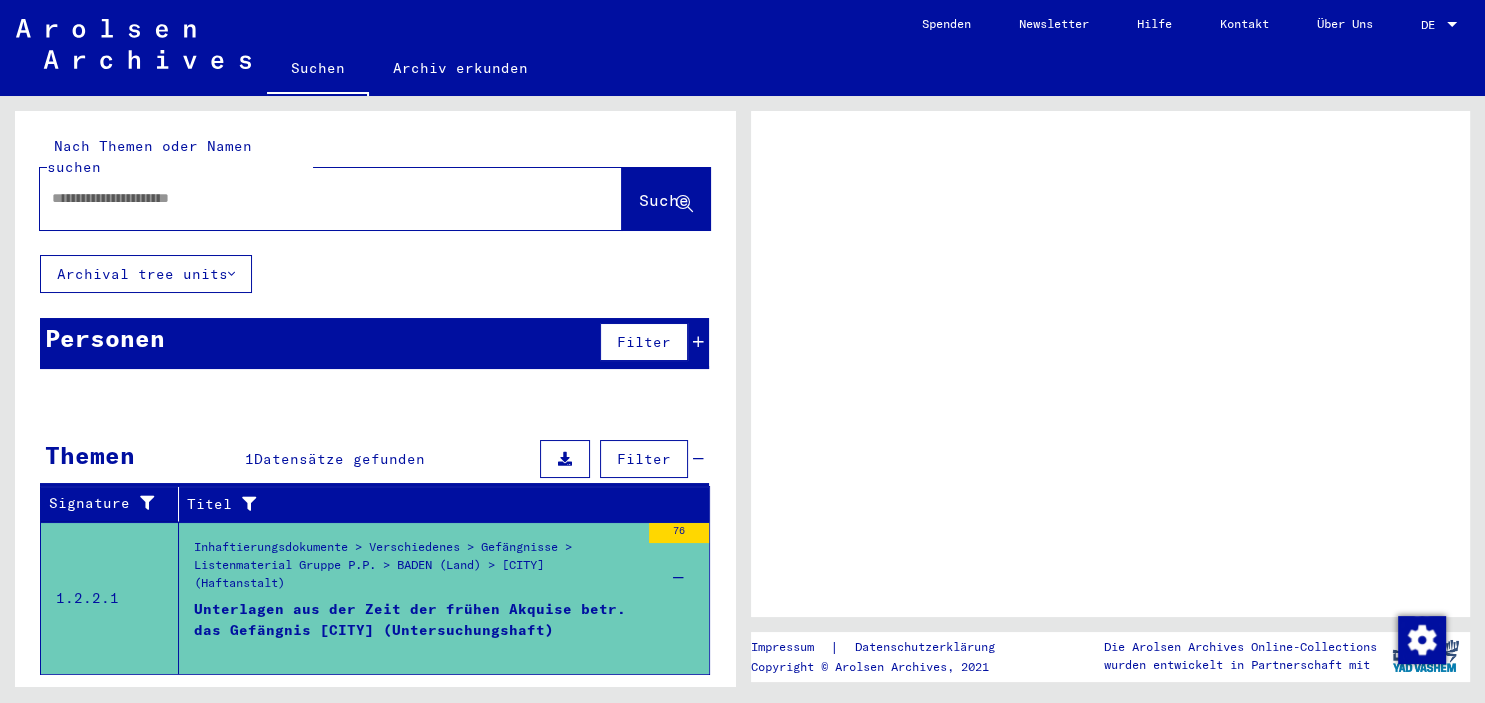 scroll, scrollTop: 0, scrollLeft: 0, axis: both 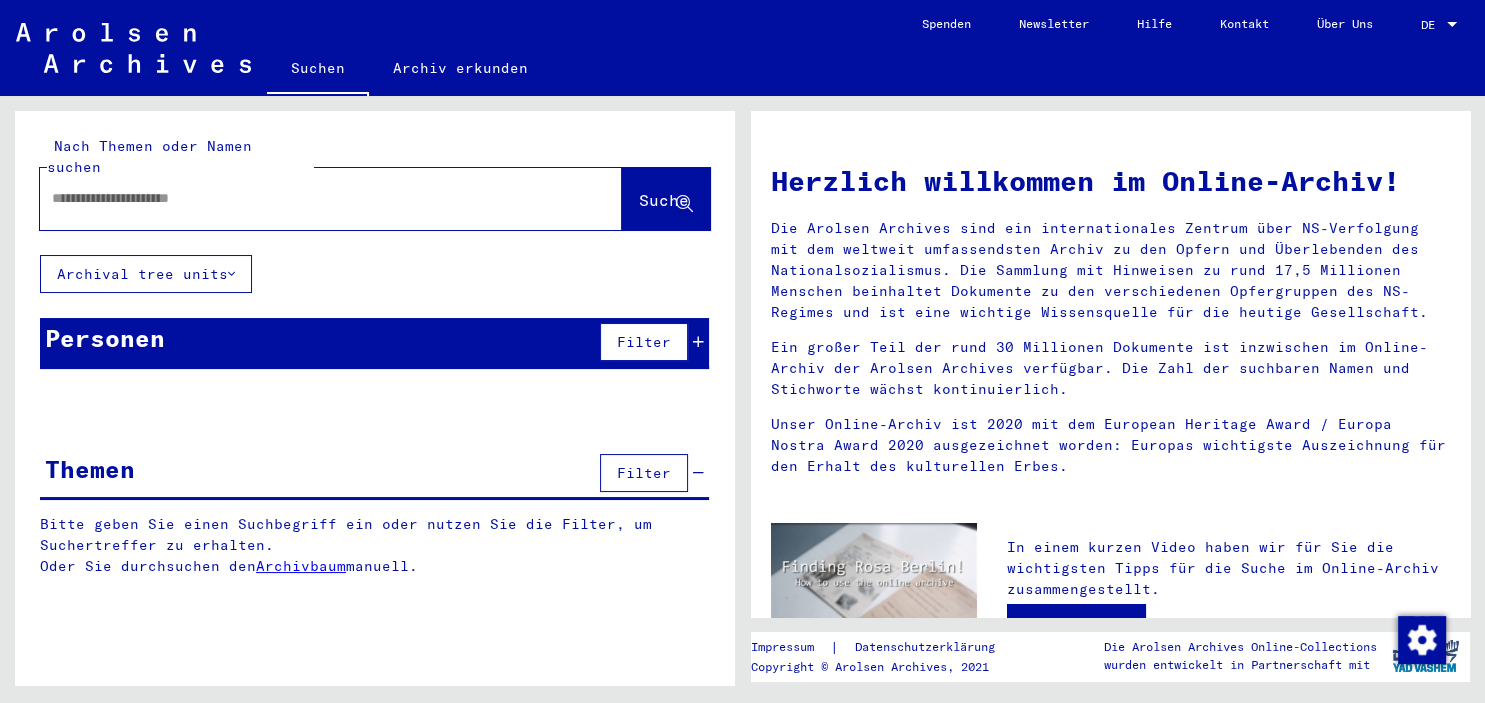 click at bounding box center [307, 198] 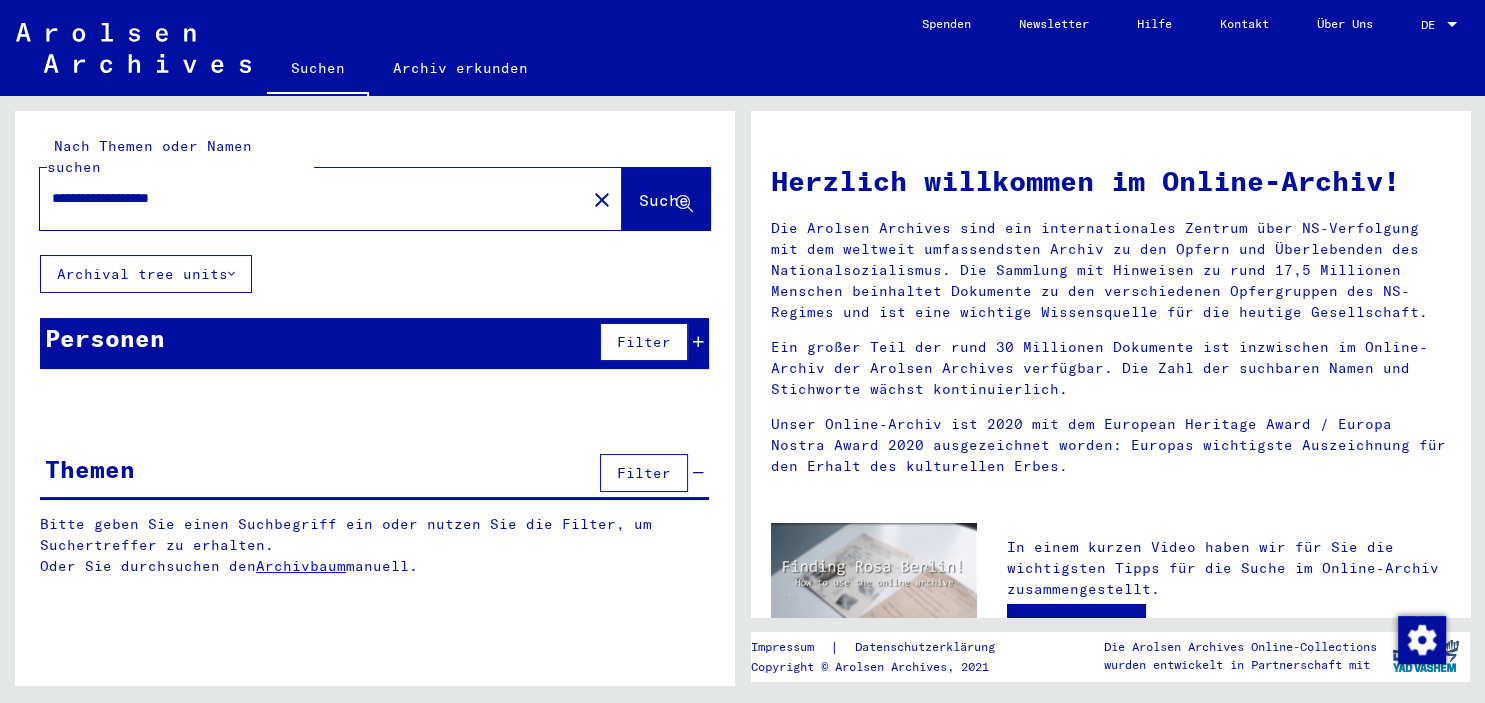 type on "**********" 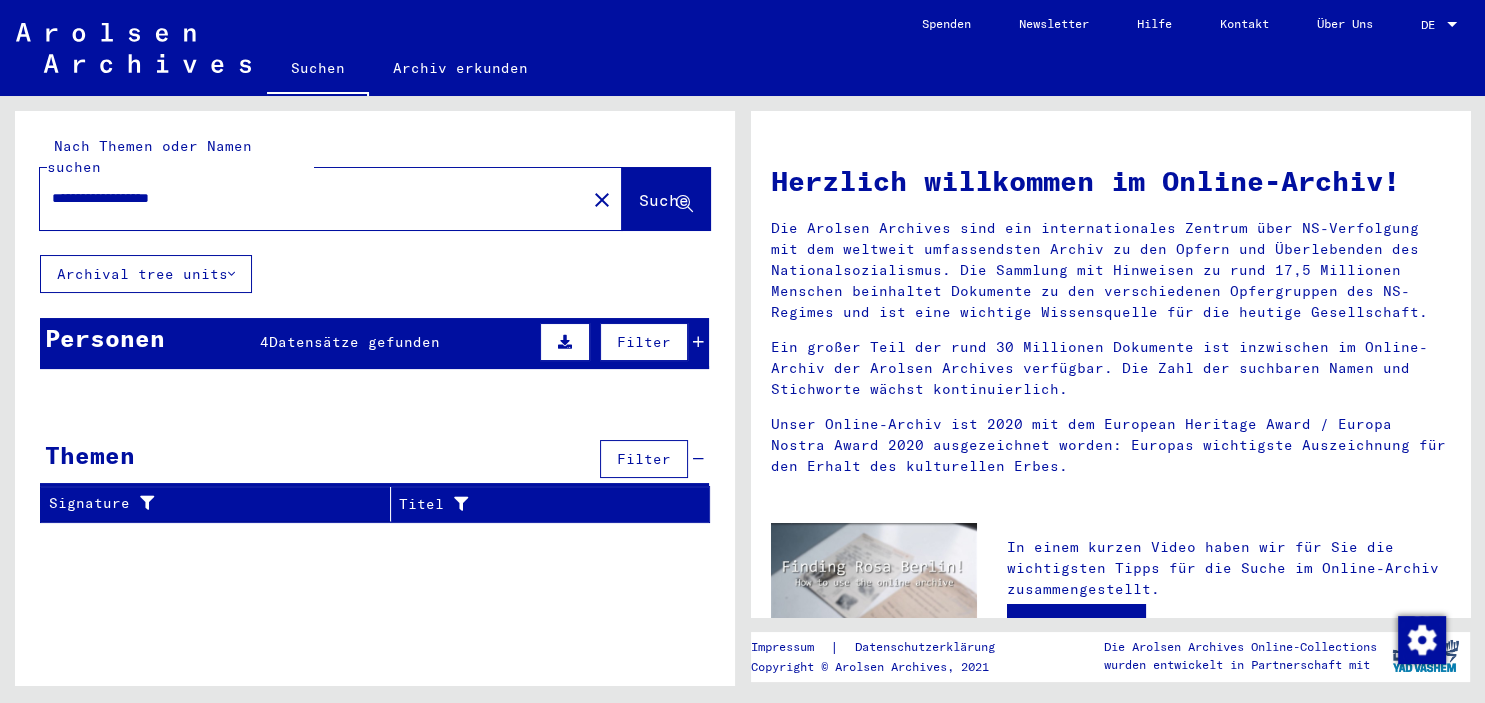 click on "Datensätze gefunden" at bounding box center [354, 342] 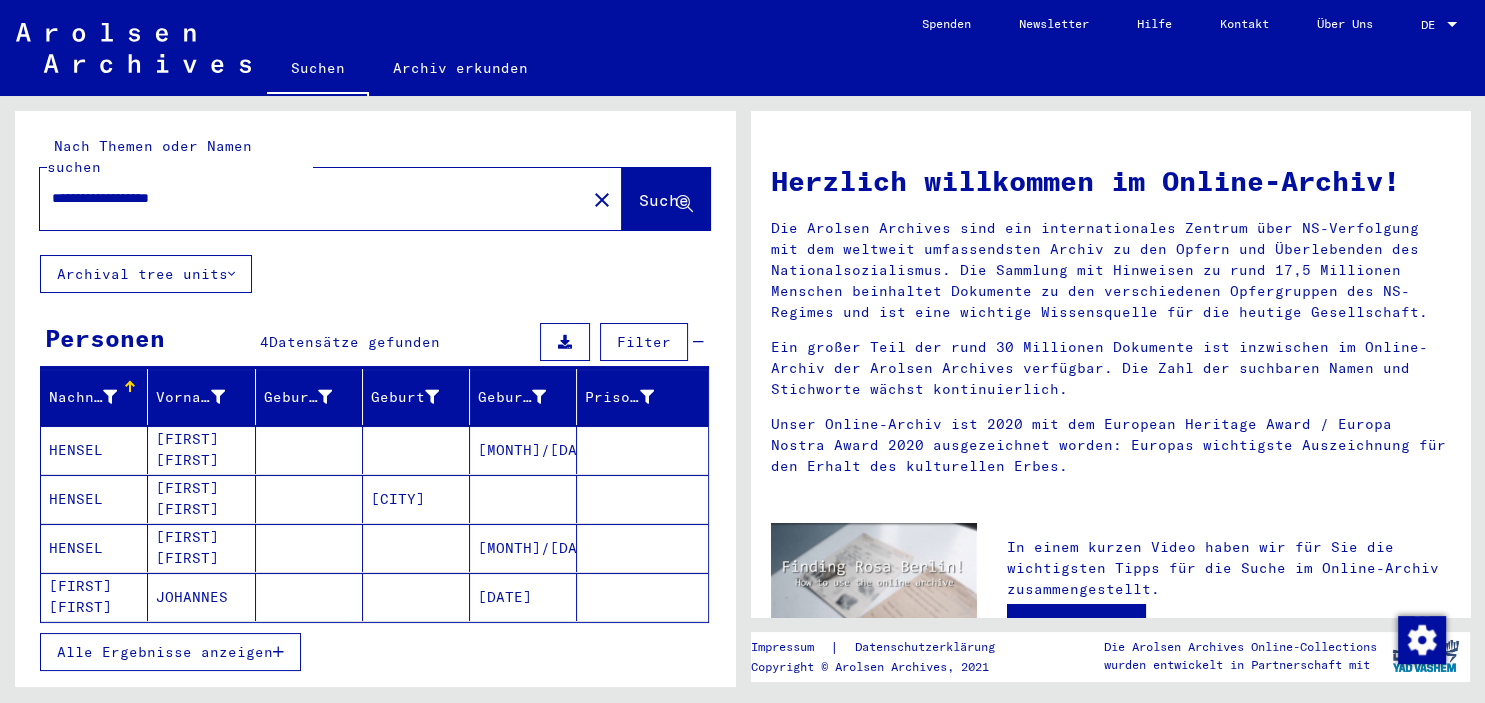 click on "[FIRST] [FIRST]" at bounding box center [201, 597] 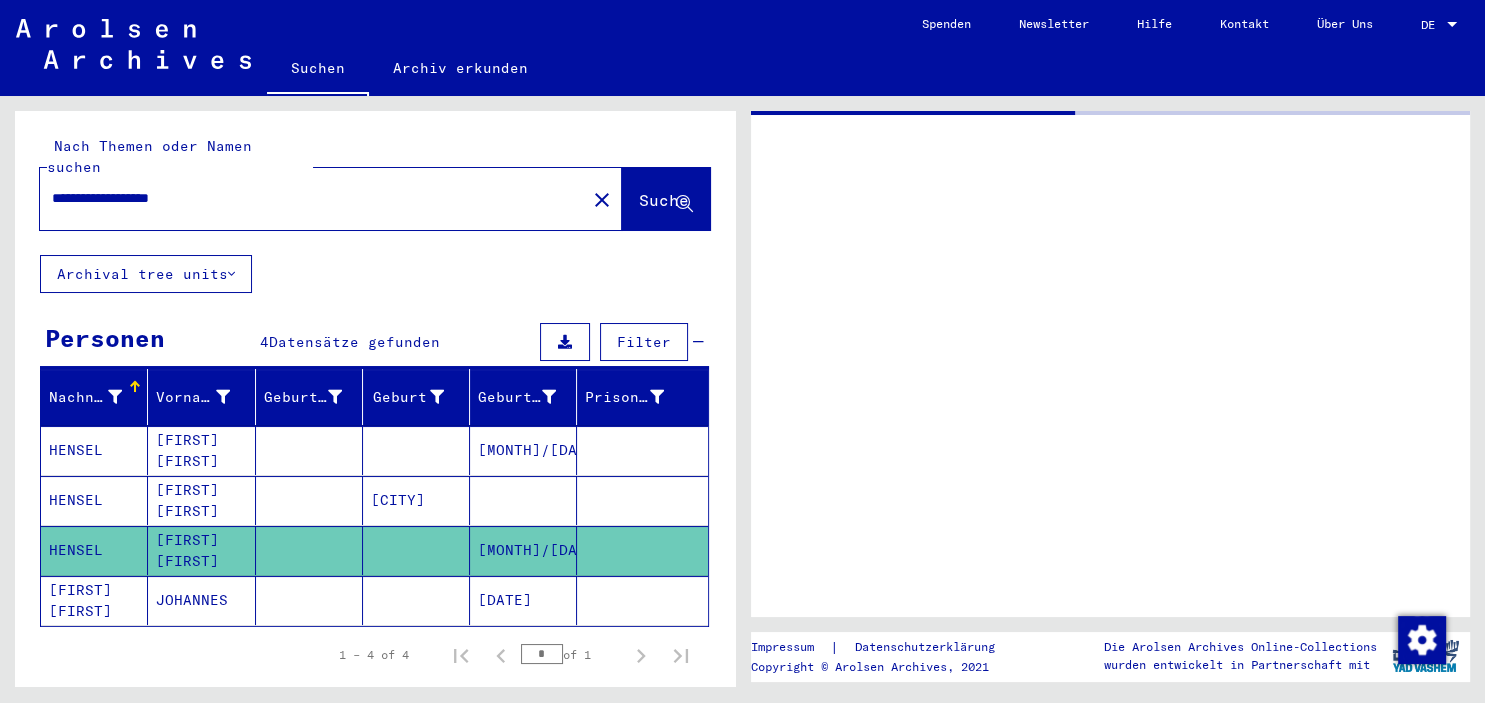 scroll, scrollTop: 166, scrollLeft: 0, axis: vertical 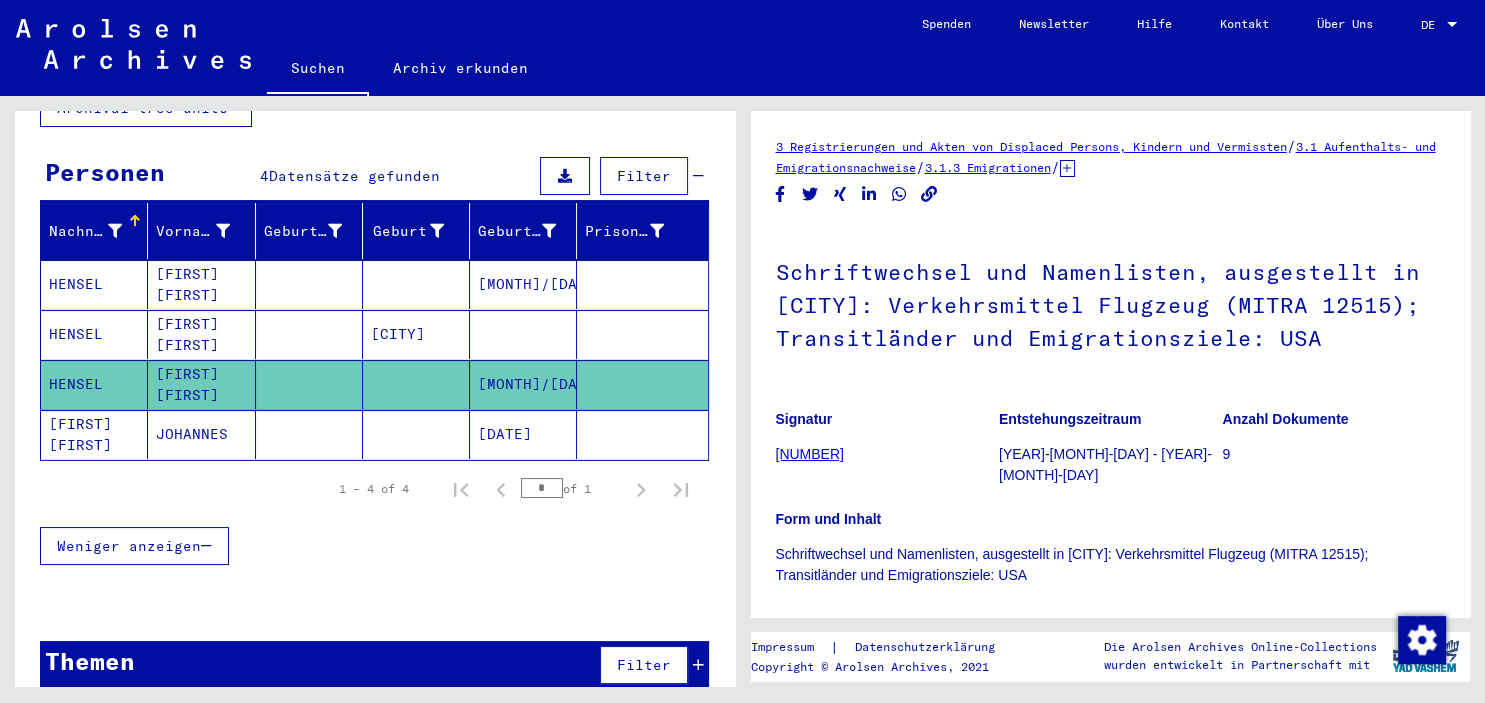click on "[FIRST] [FIRST]" at bounding box center (201, 384) 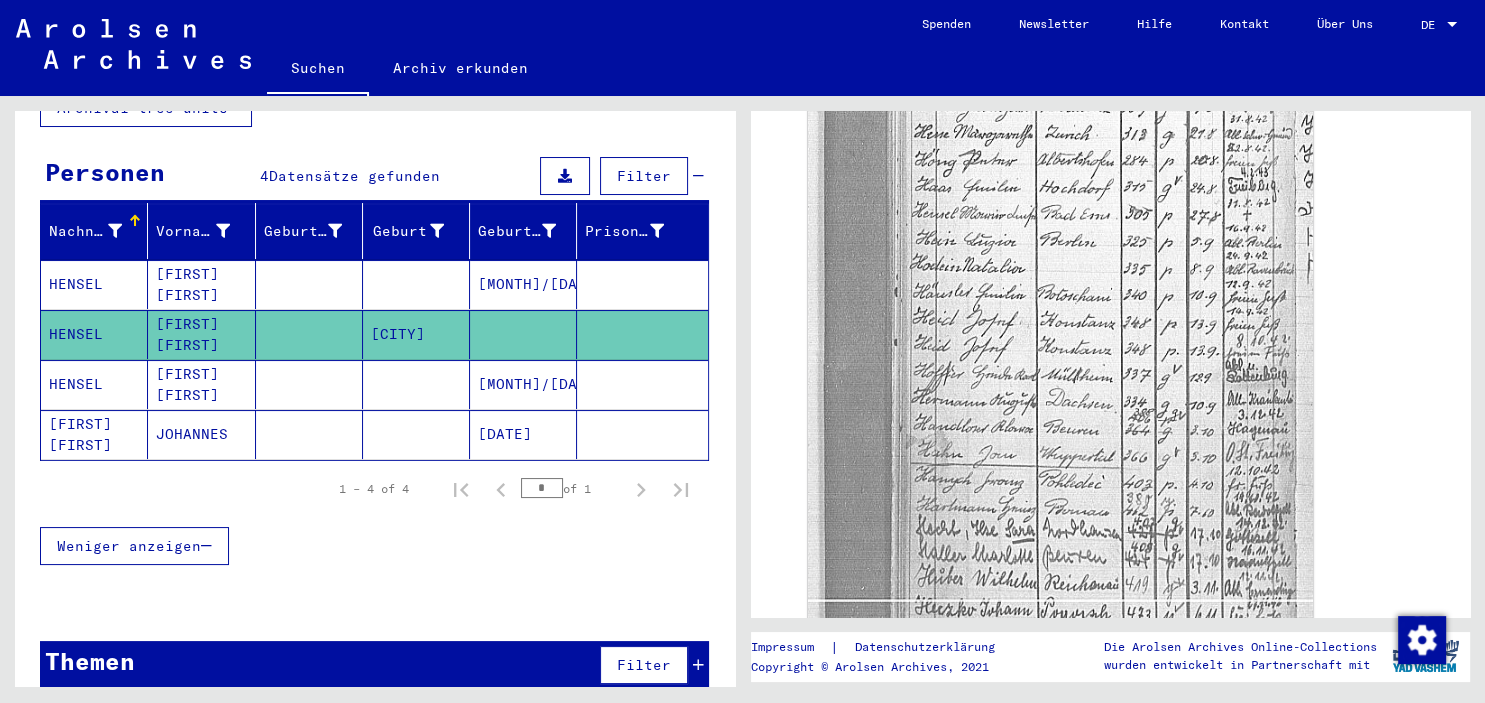 scroll, scrollTop: 1012, scrollLeft: 0, axis: vertical 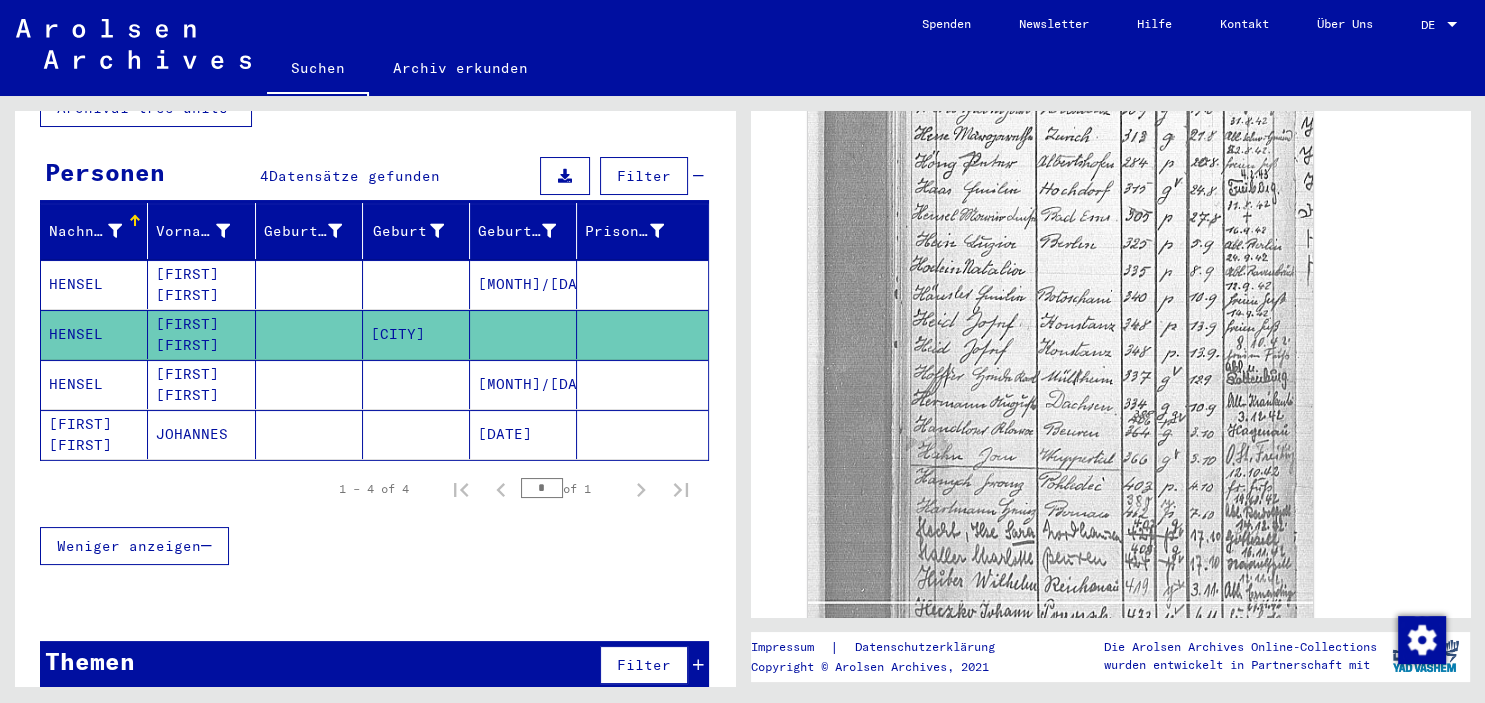 click on "[FIRST] [FIRST]" at bounding box center (201, 334) 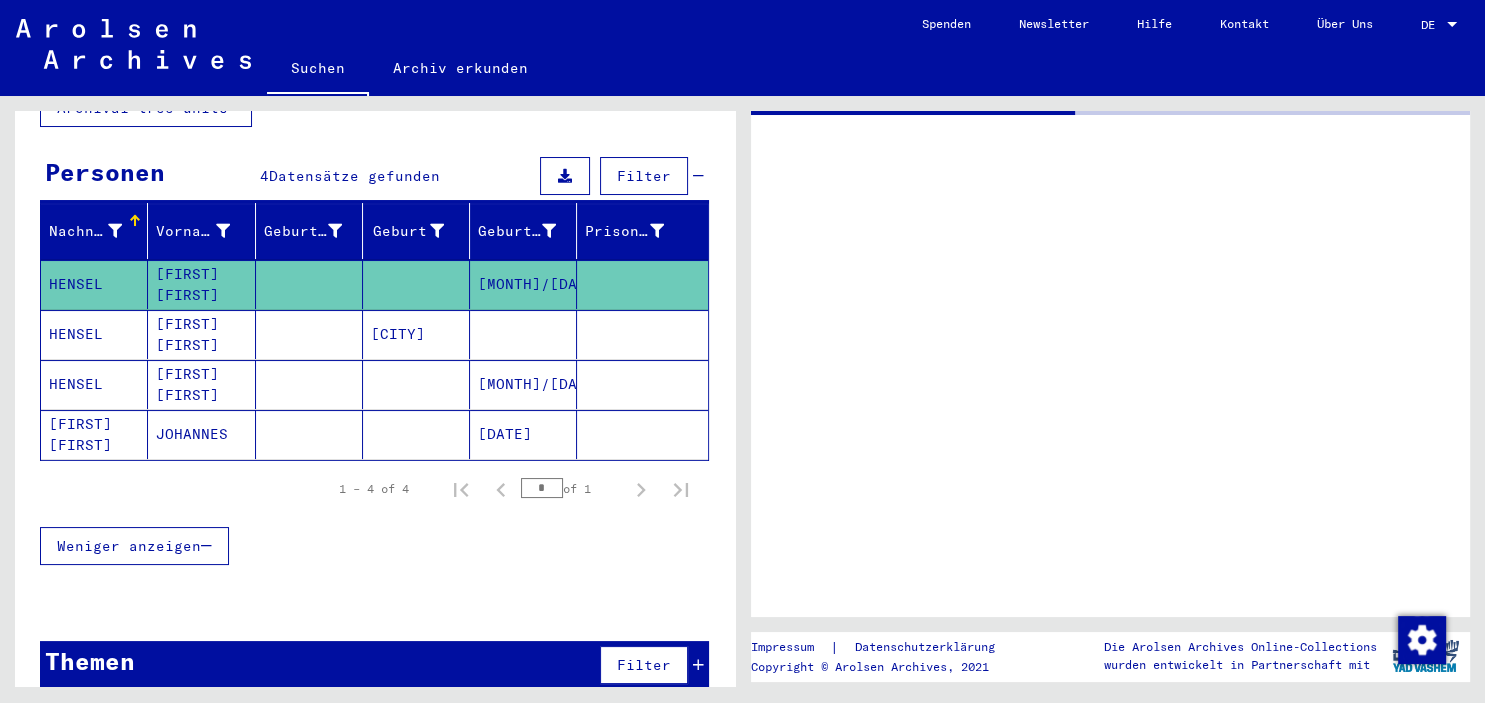 scroll, scrollTop: 0, scrollLeft: 0, axis: both 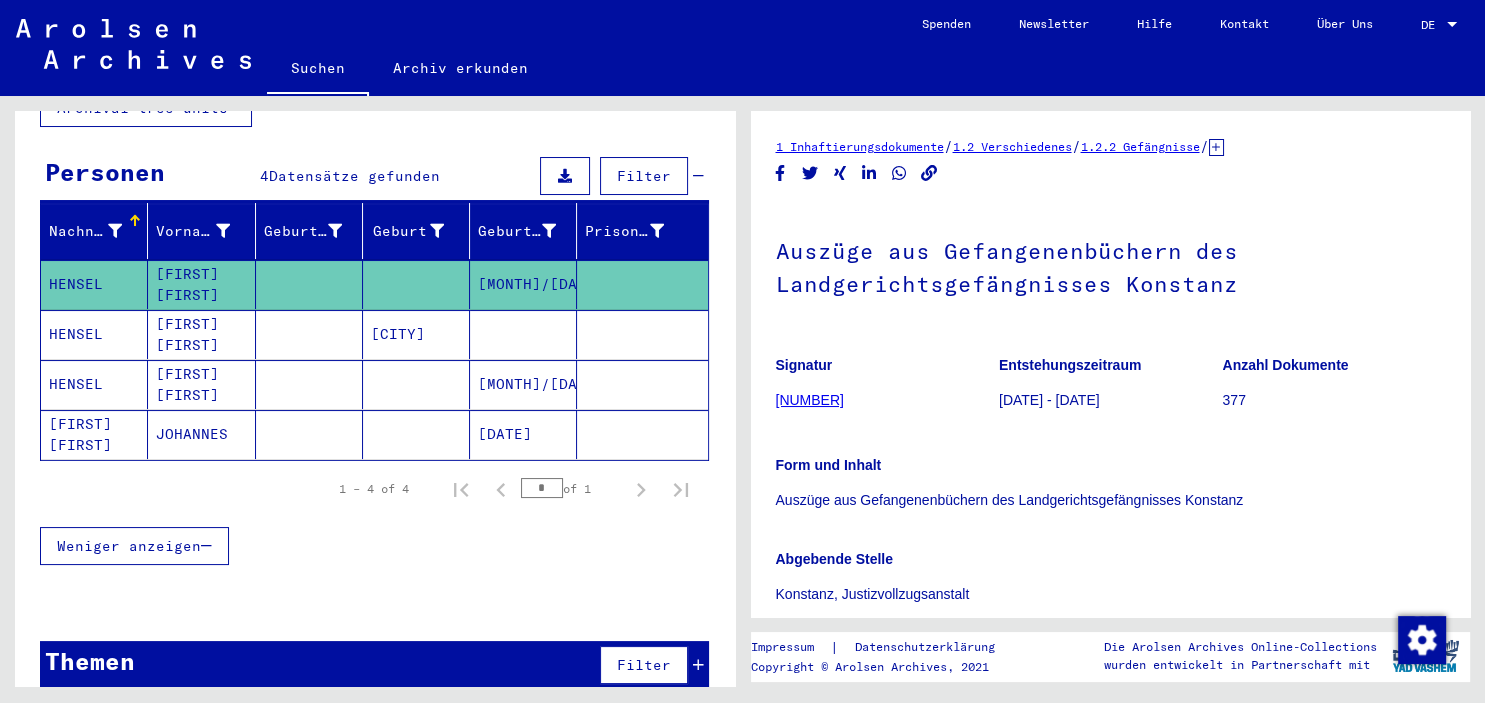 click at bounding box center (309, 384) 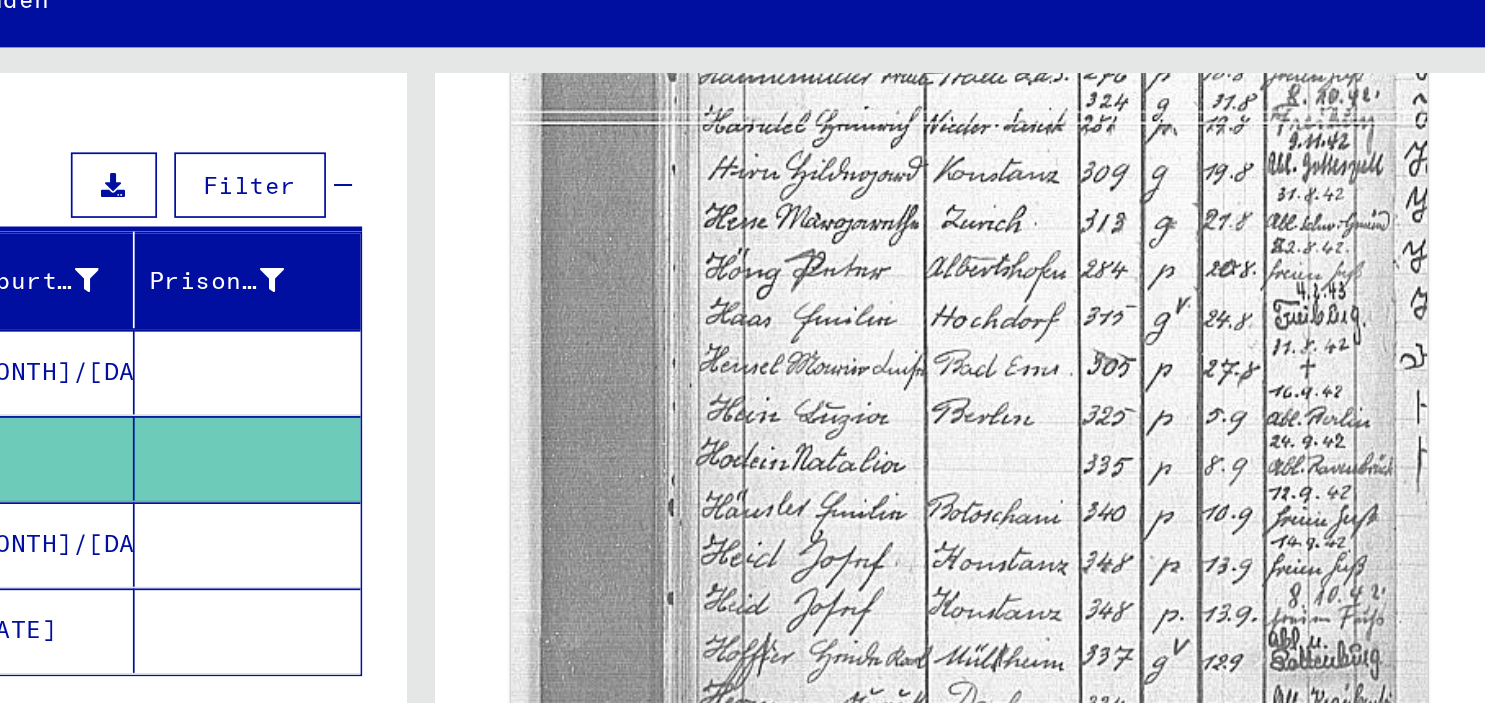 scroll, scrollTop: 957, scrollLeft: 0, axis: vertical 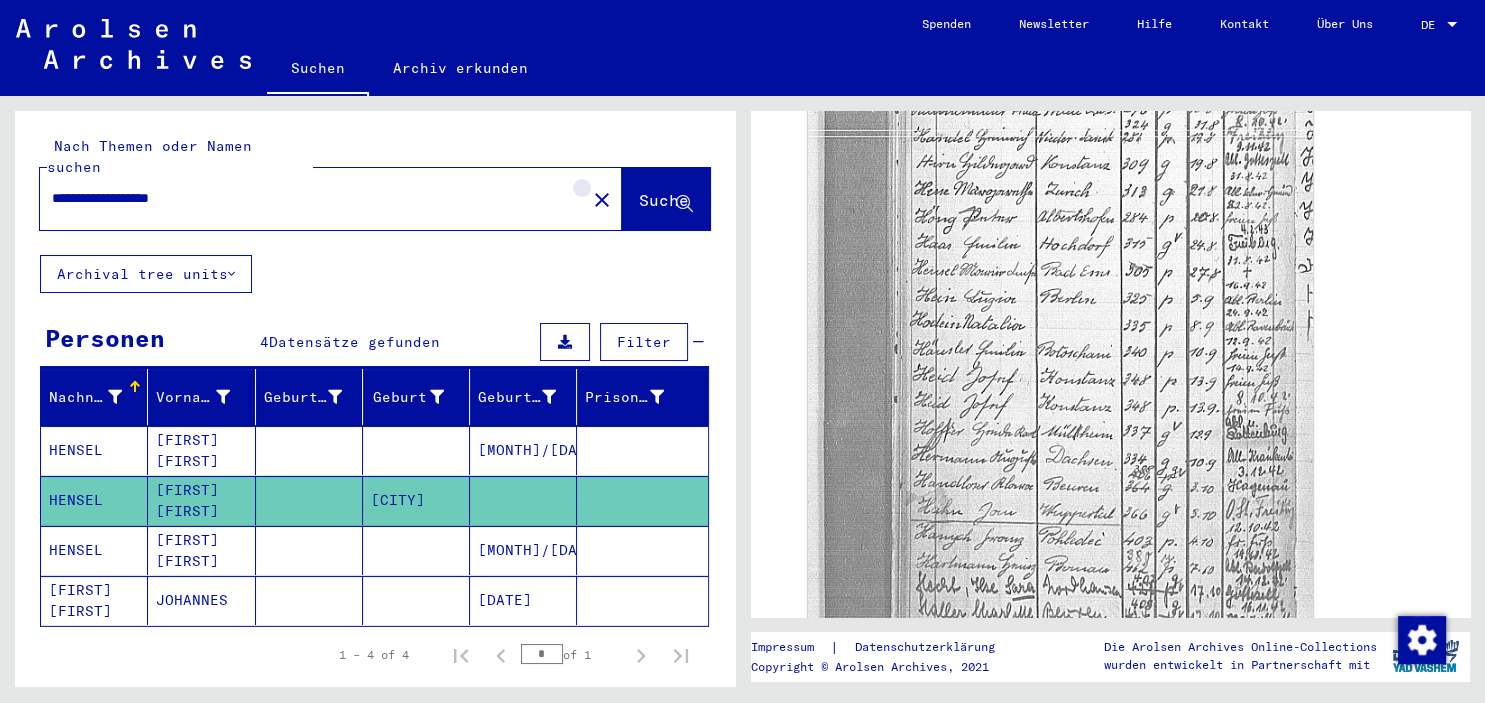 click on "close" 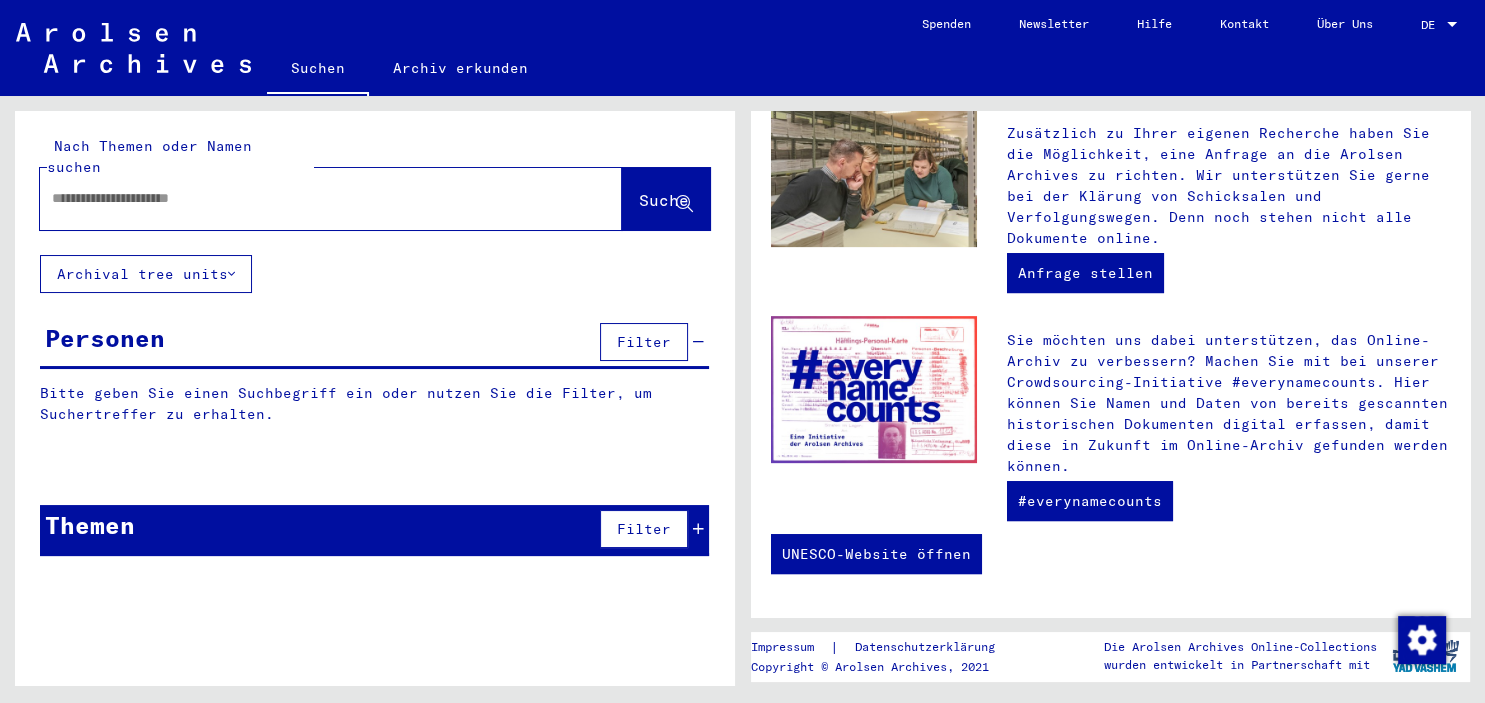 scroll, scrollTop: 0, scrollLeft: 0, axis: both 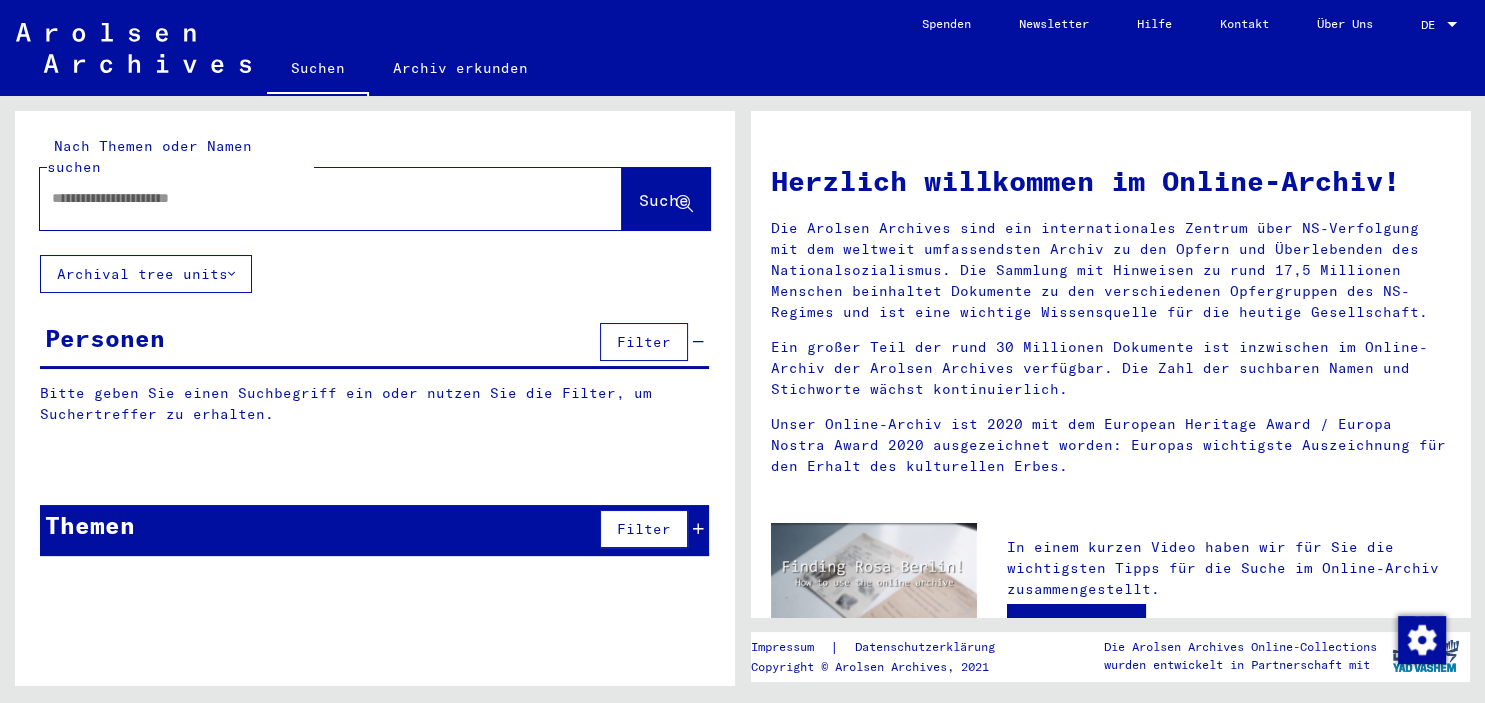 click 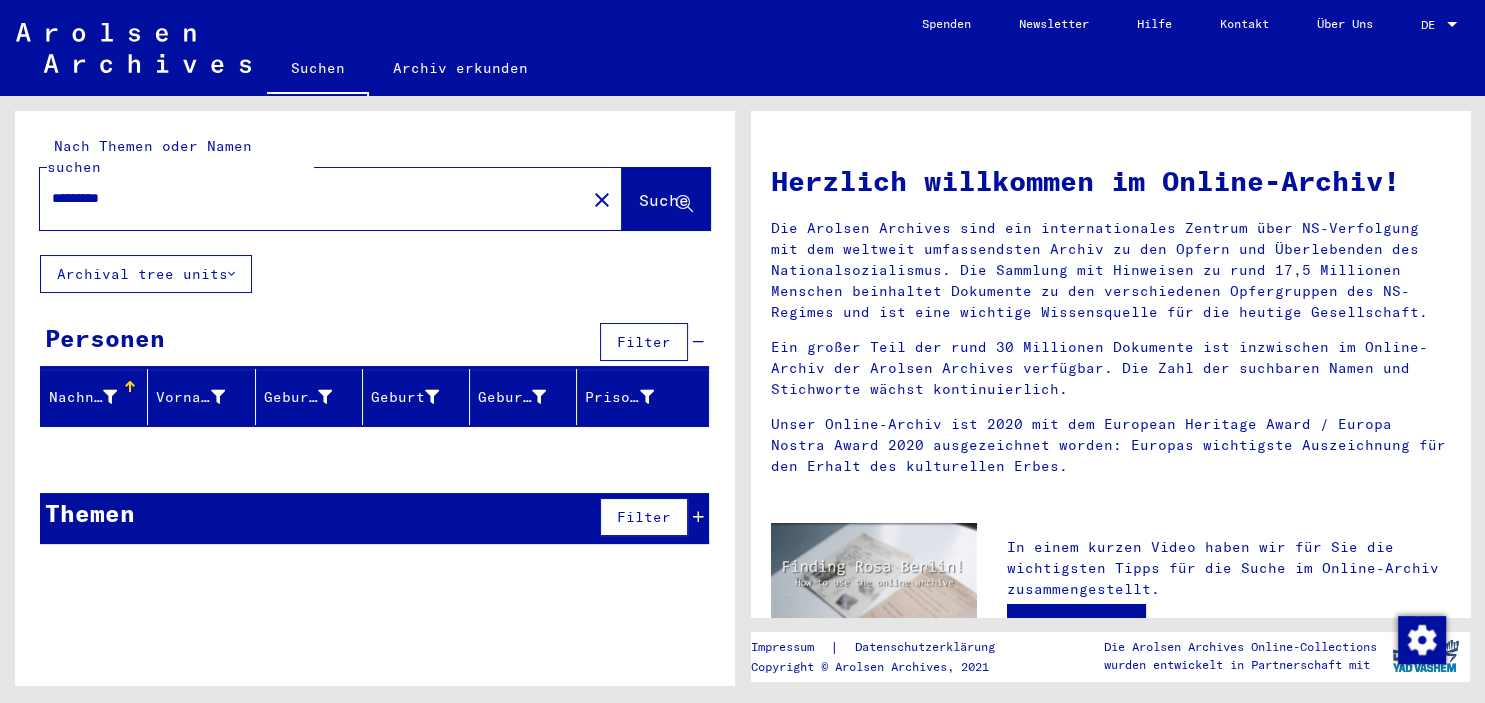 click at bounding box center [130, 387] 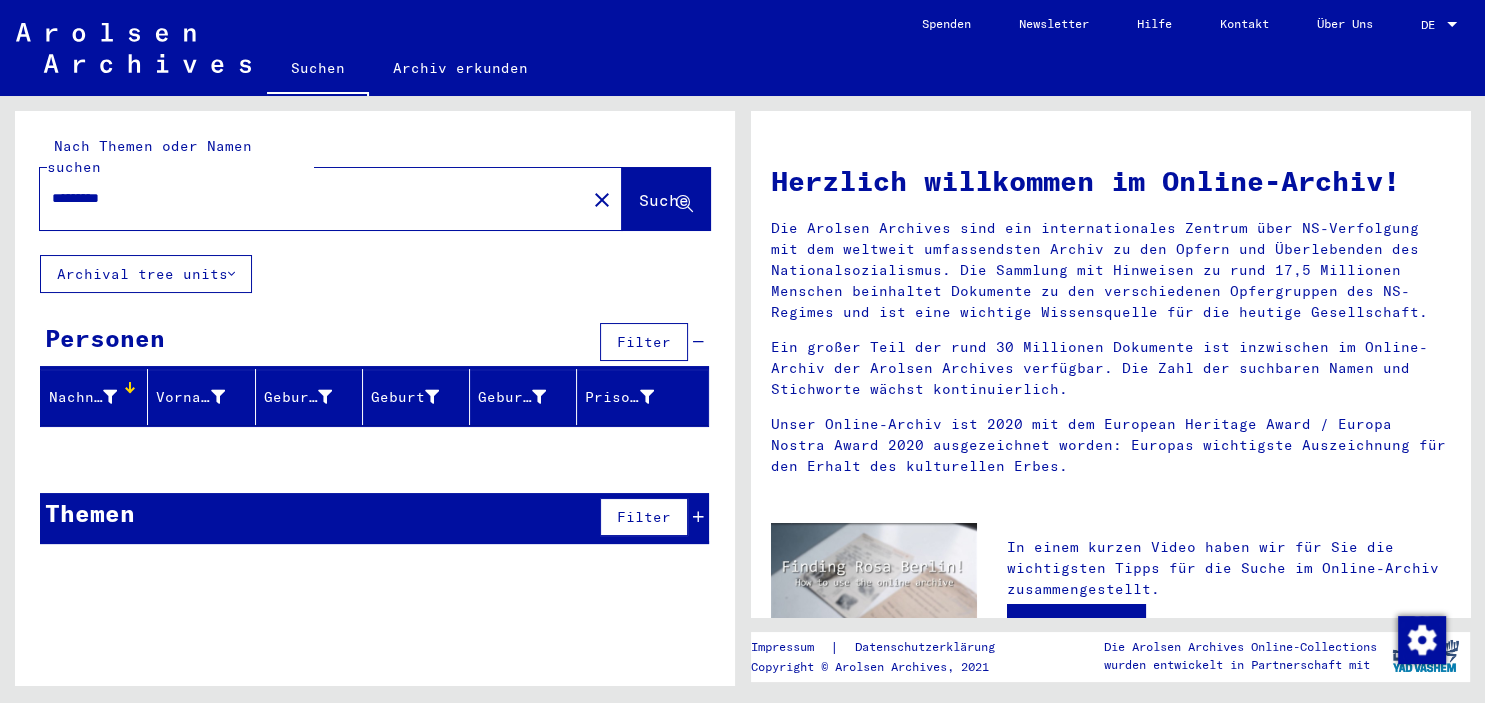 click at bounding box center (128, 390) 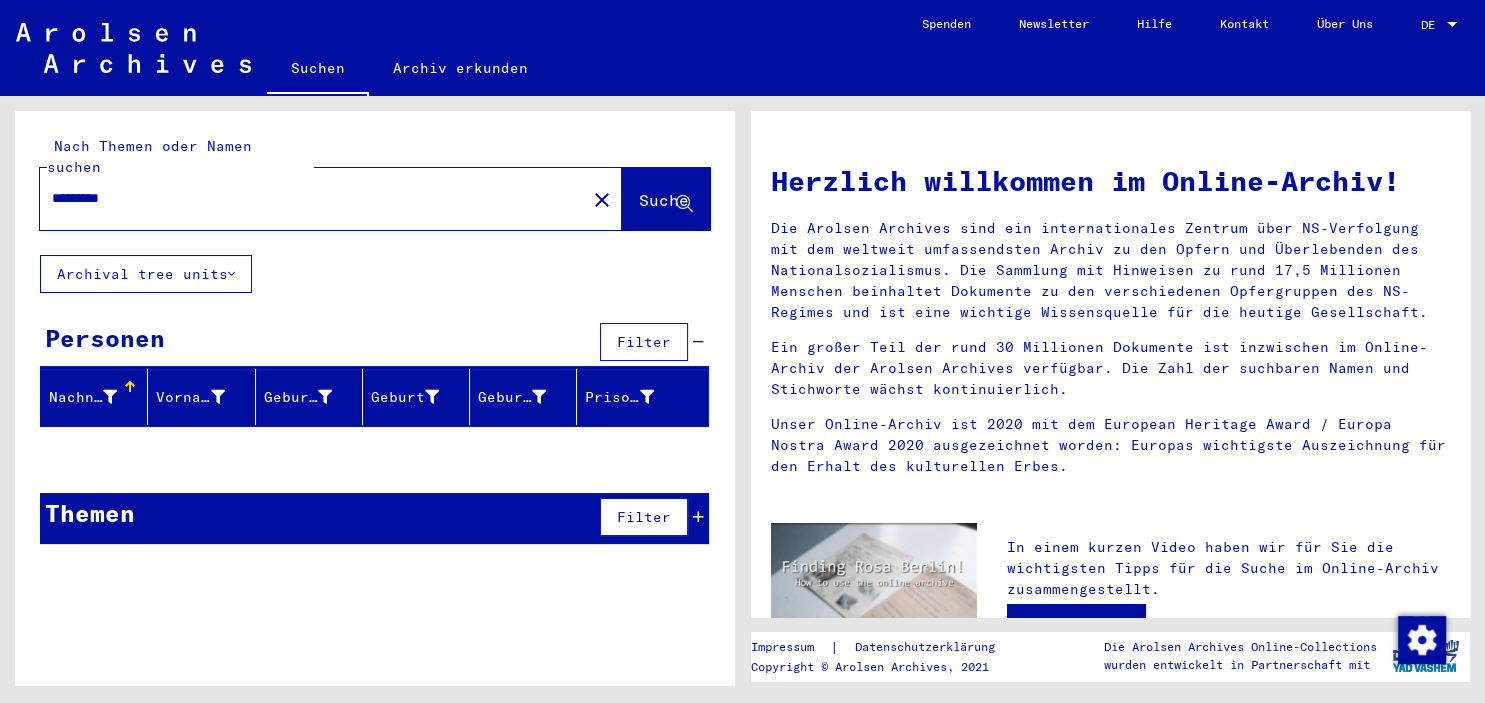 click at bounding box center [698, 517] 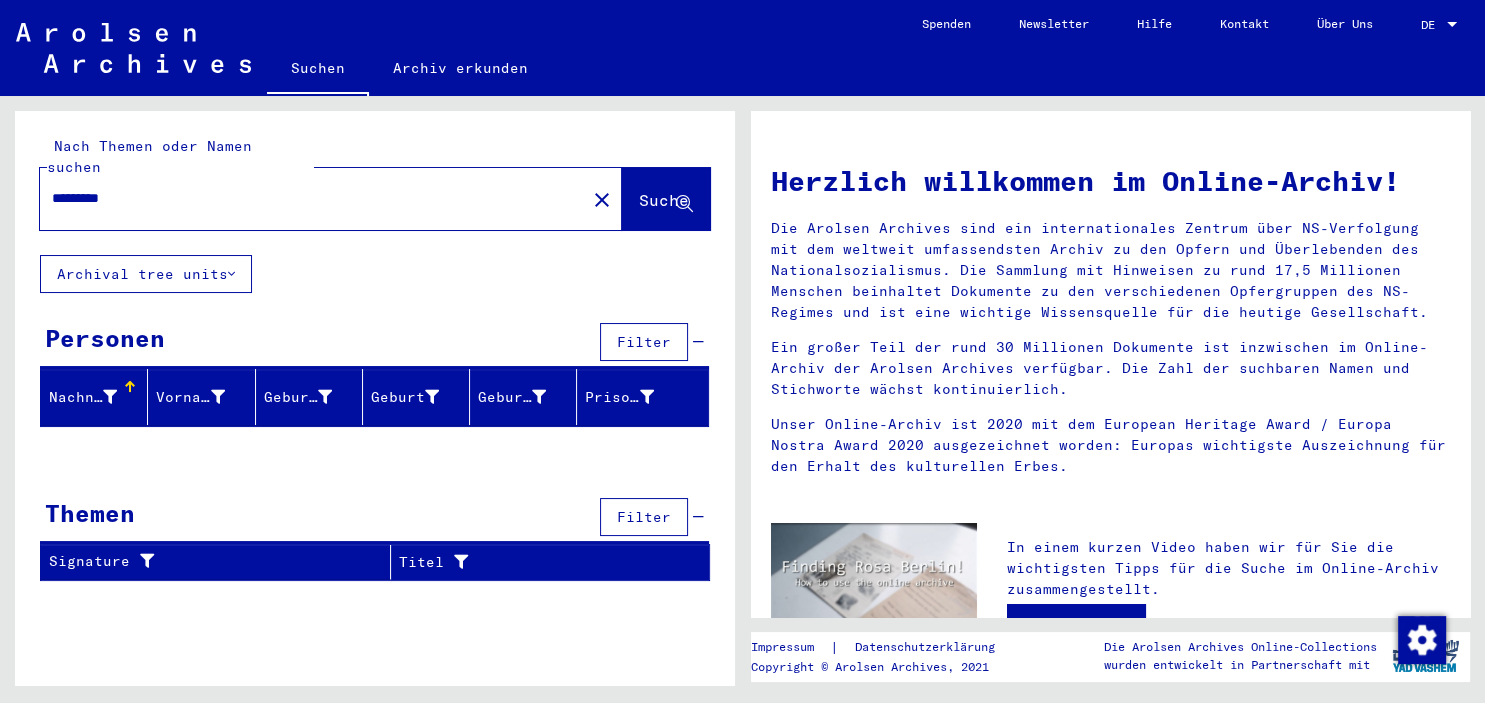 click on "Filter" at bounding box center (649, 517) 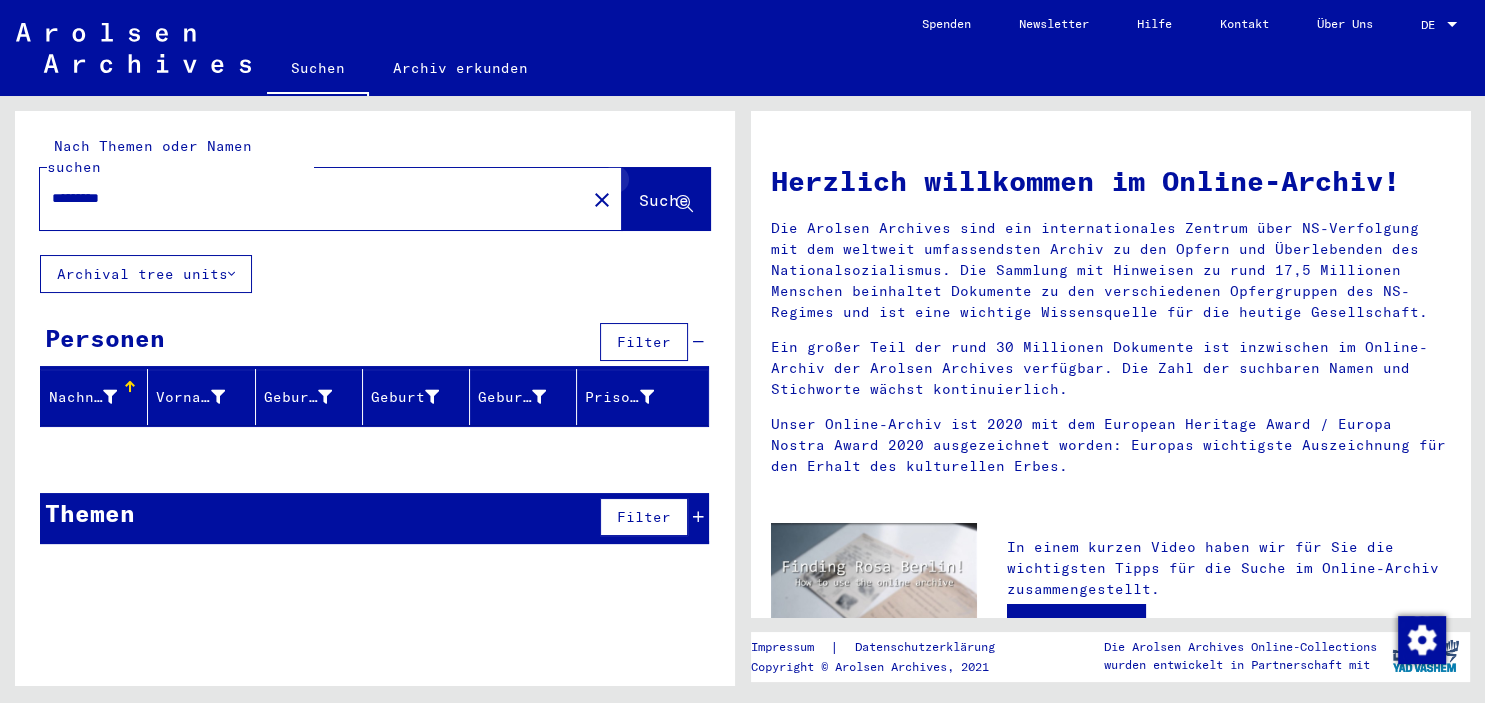 click 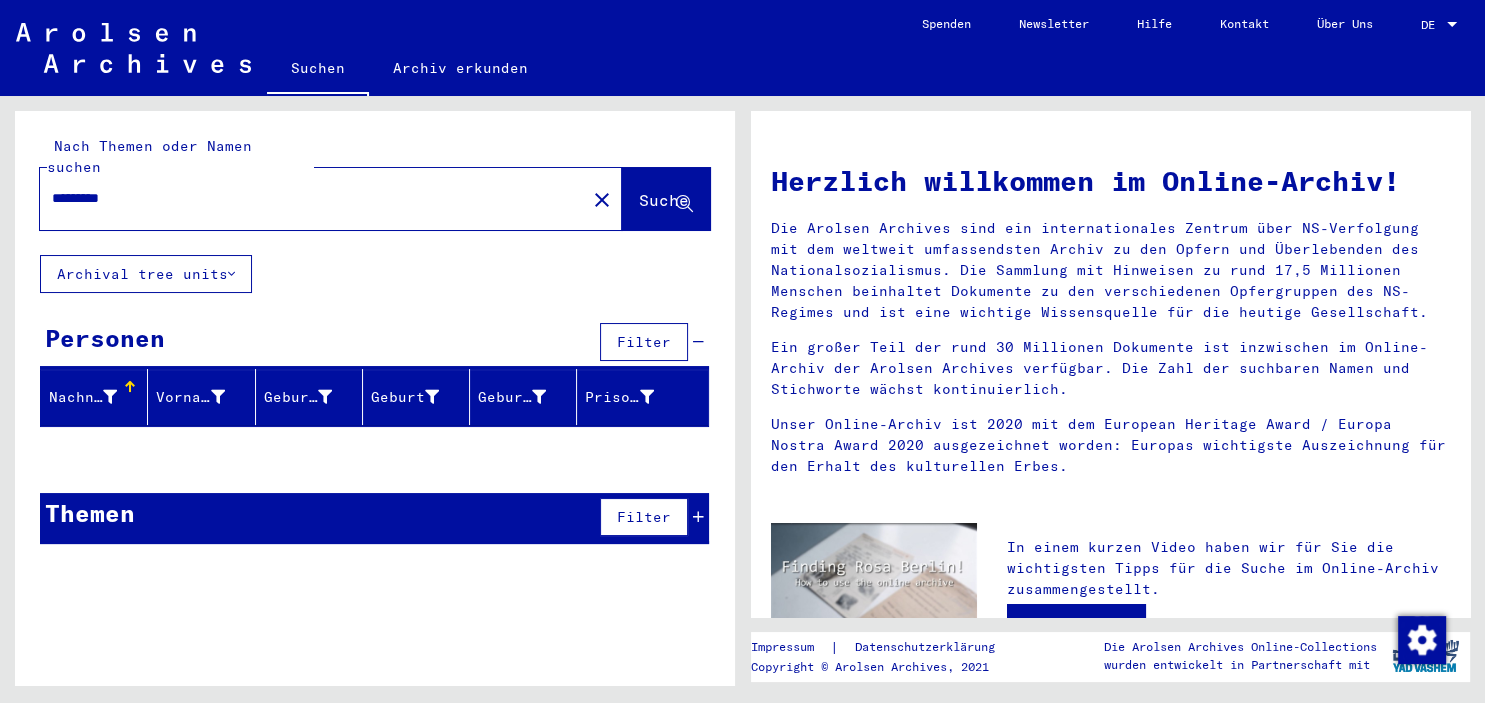 click on "*********" at bounding box center [307, 198] 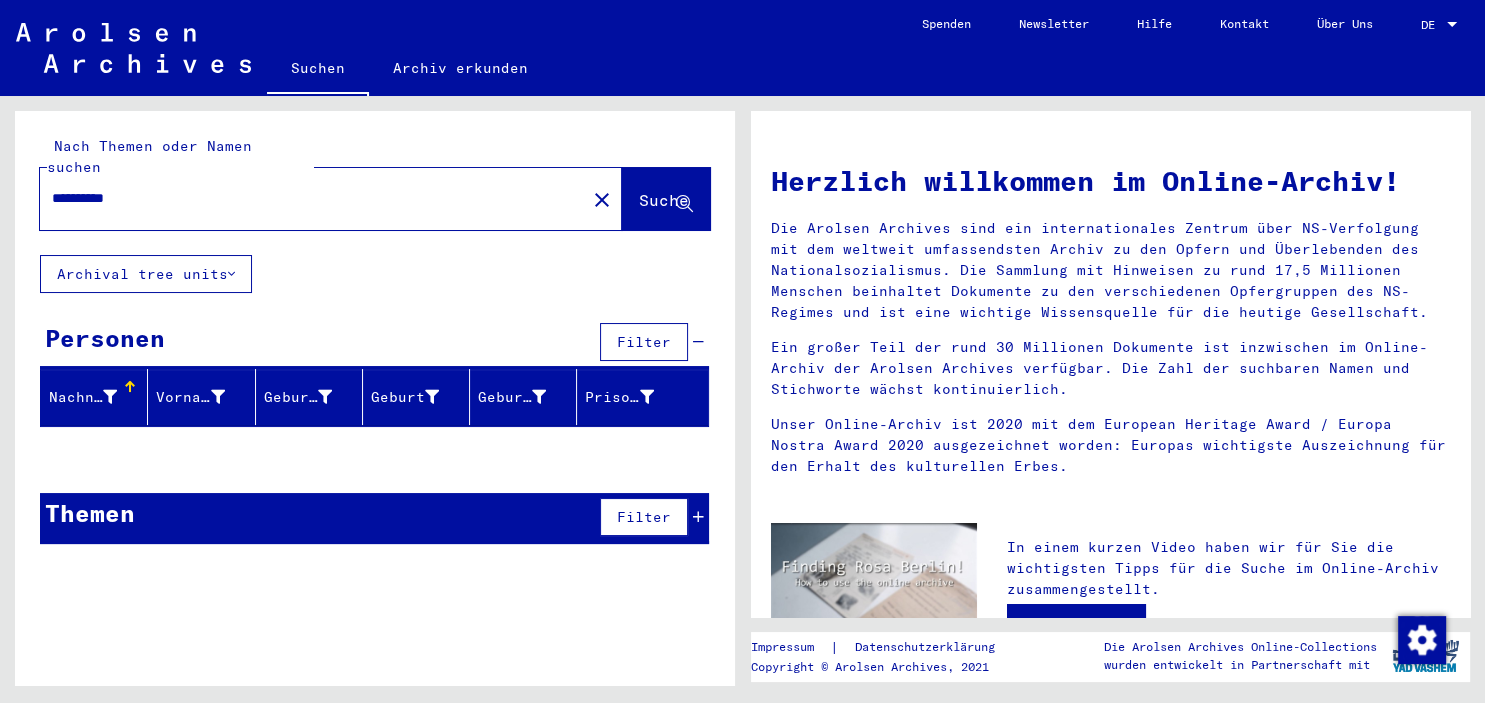 type on "**********" 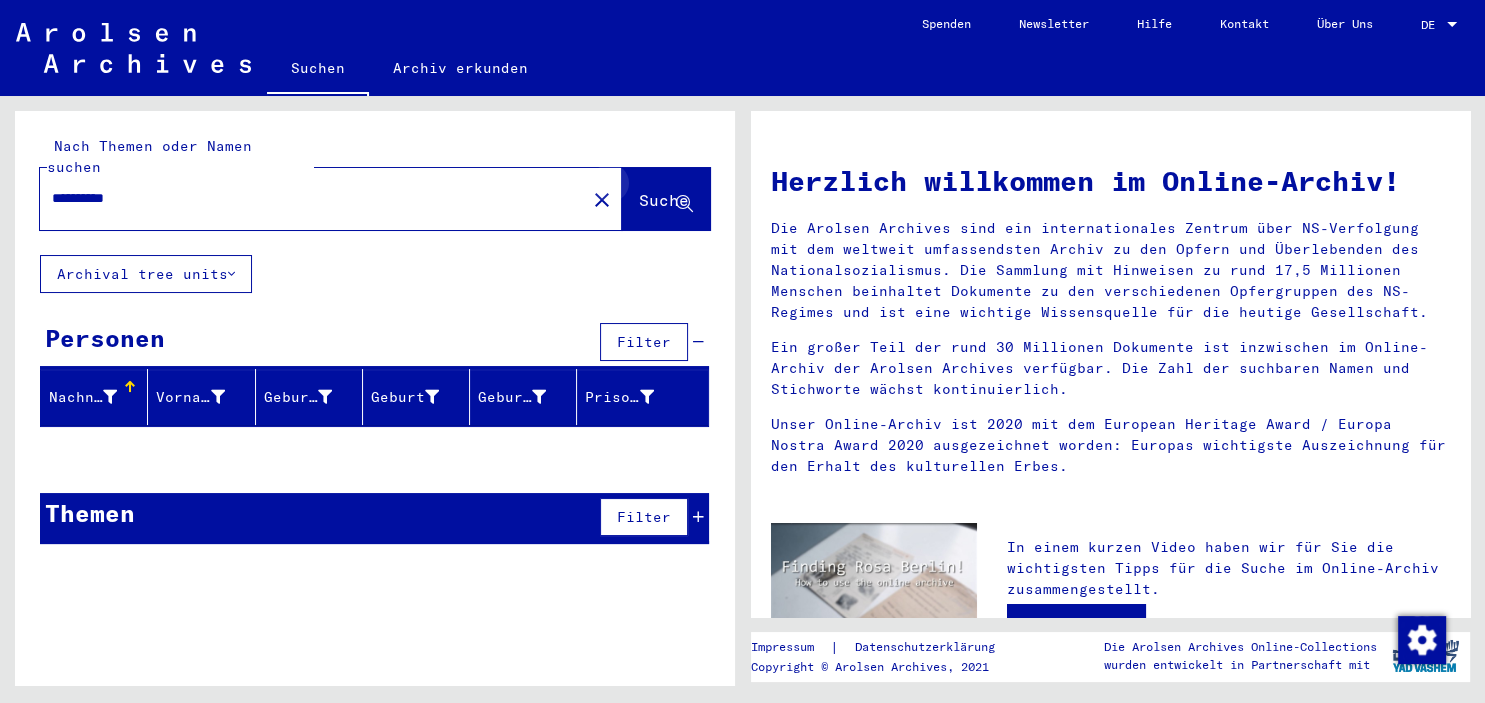 click 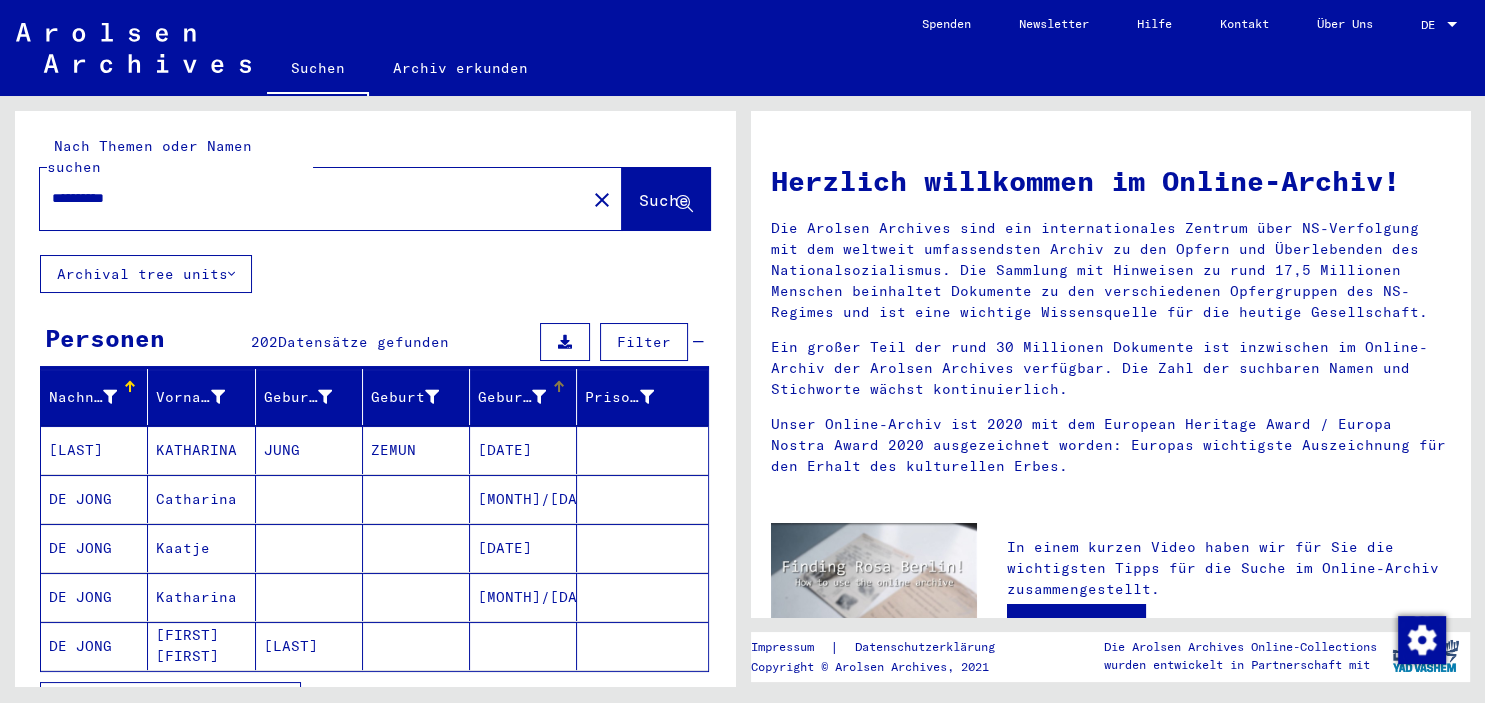 click on "Geburtsdatum" at bounding box center (512, 397) 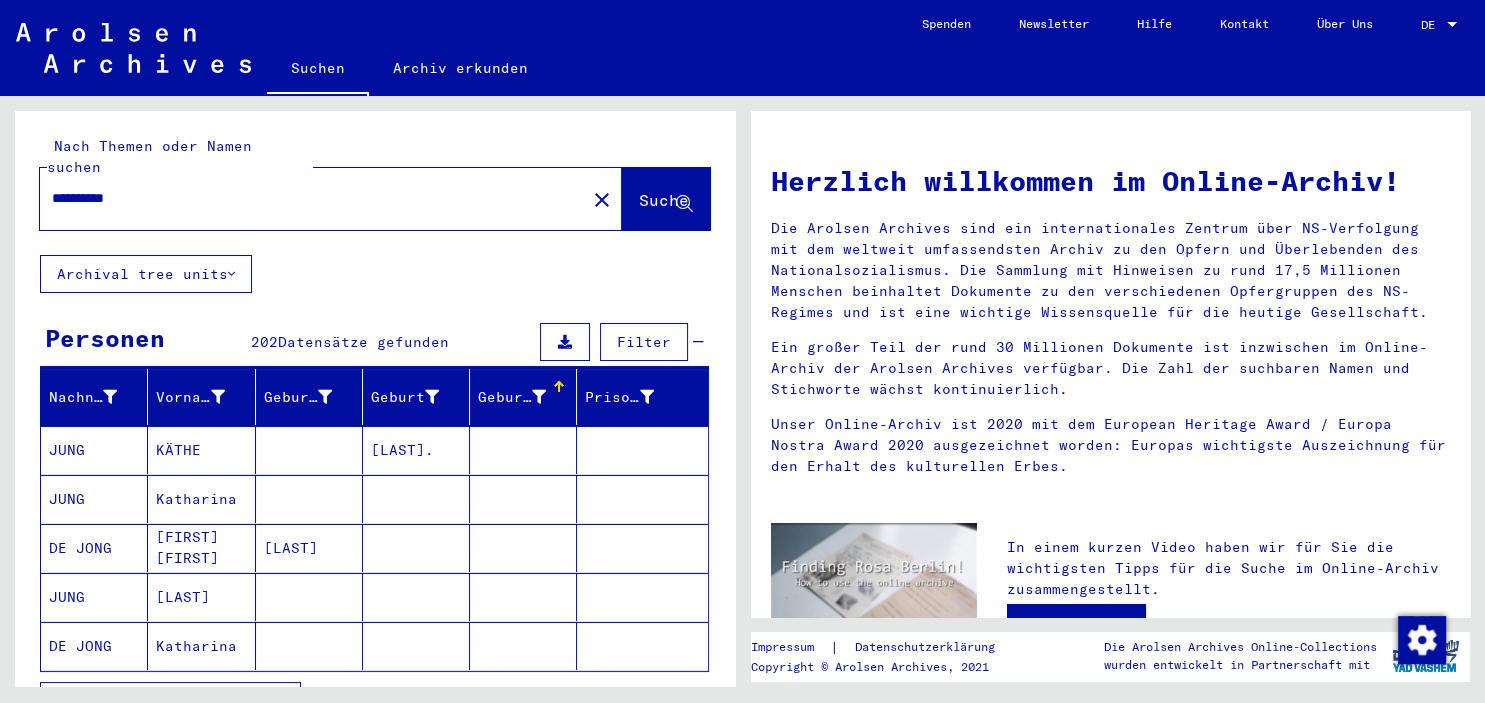 click on "Geburtsdatum" at bounding box center [512, 397] 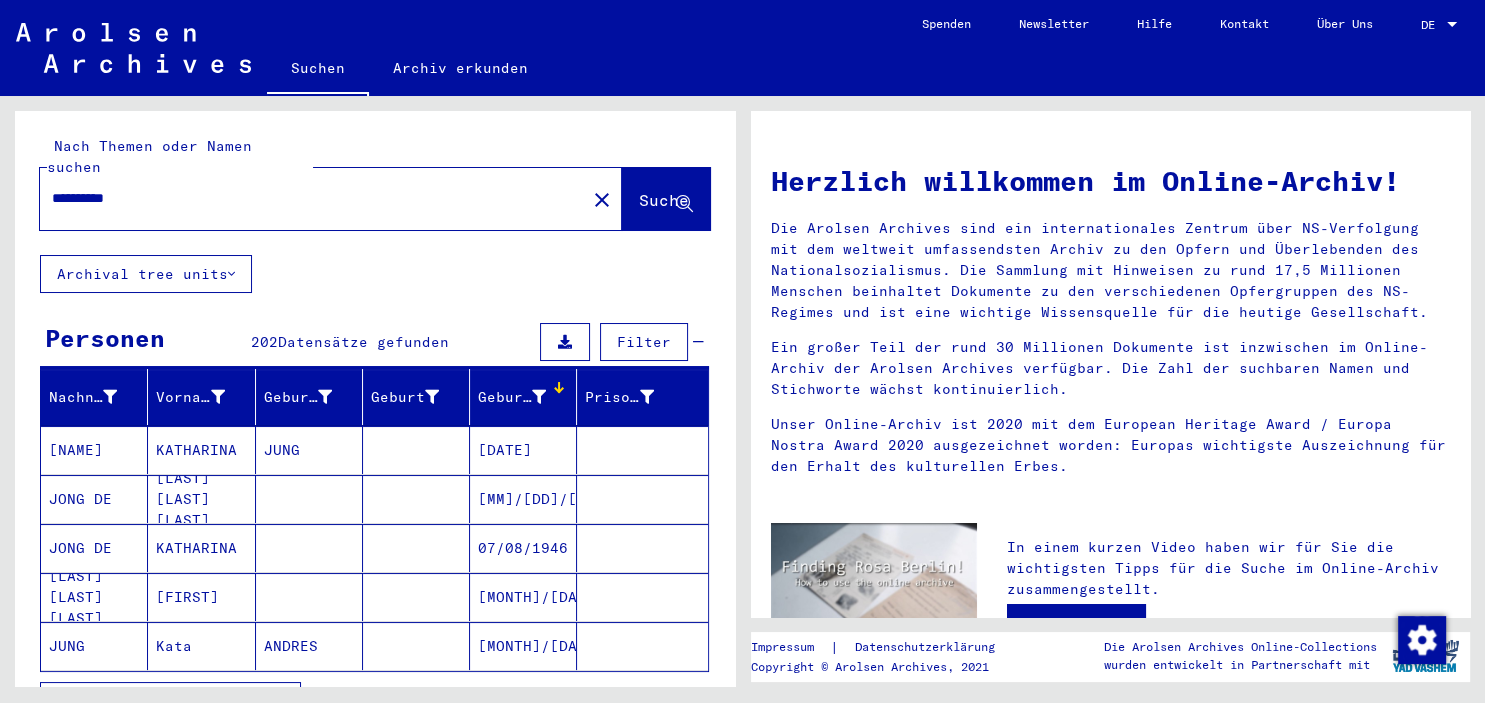 click on "Geburtsdatum" at bounding box center (512, 397) 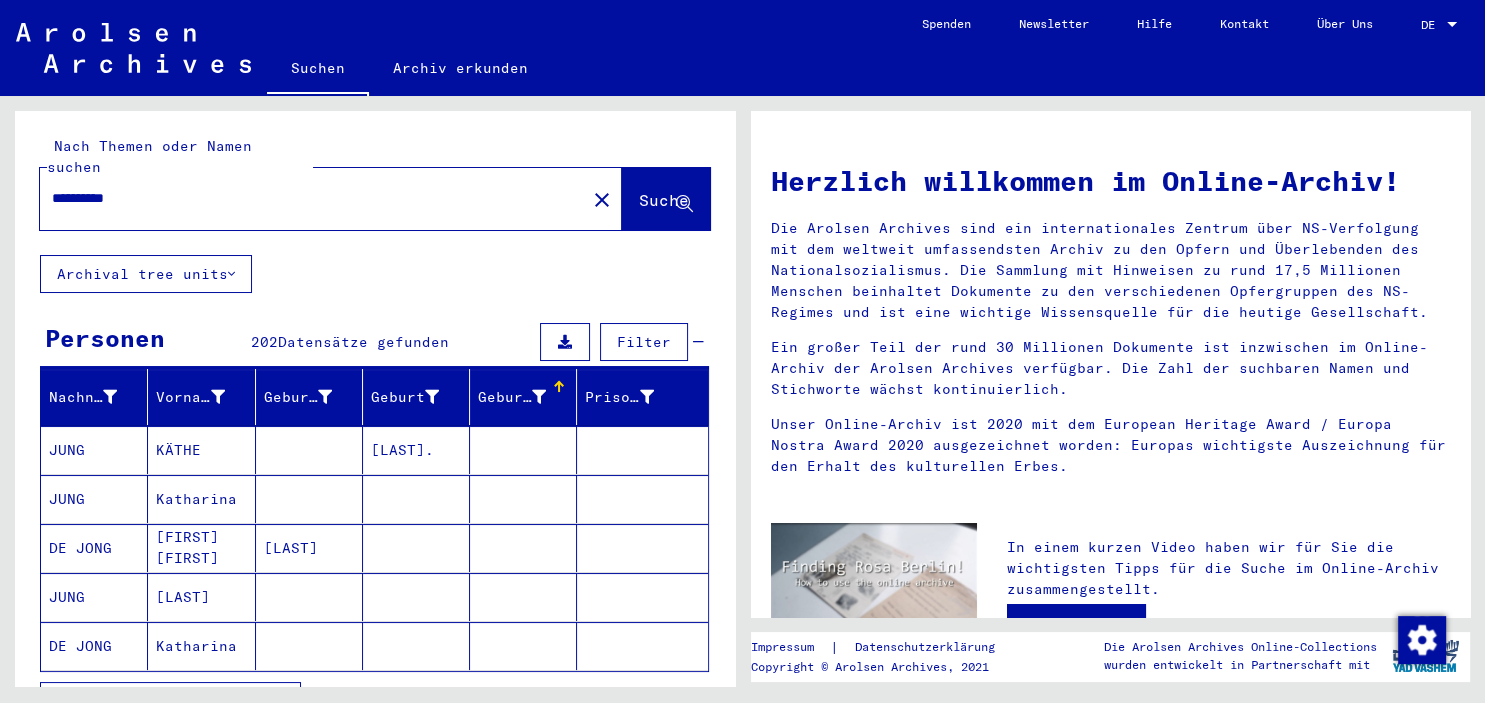 click on "KÄTHE" at bounding box center [201, 499] 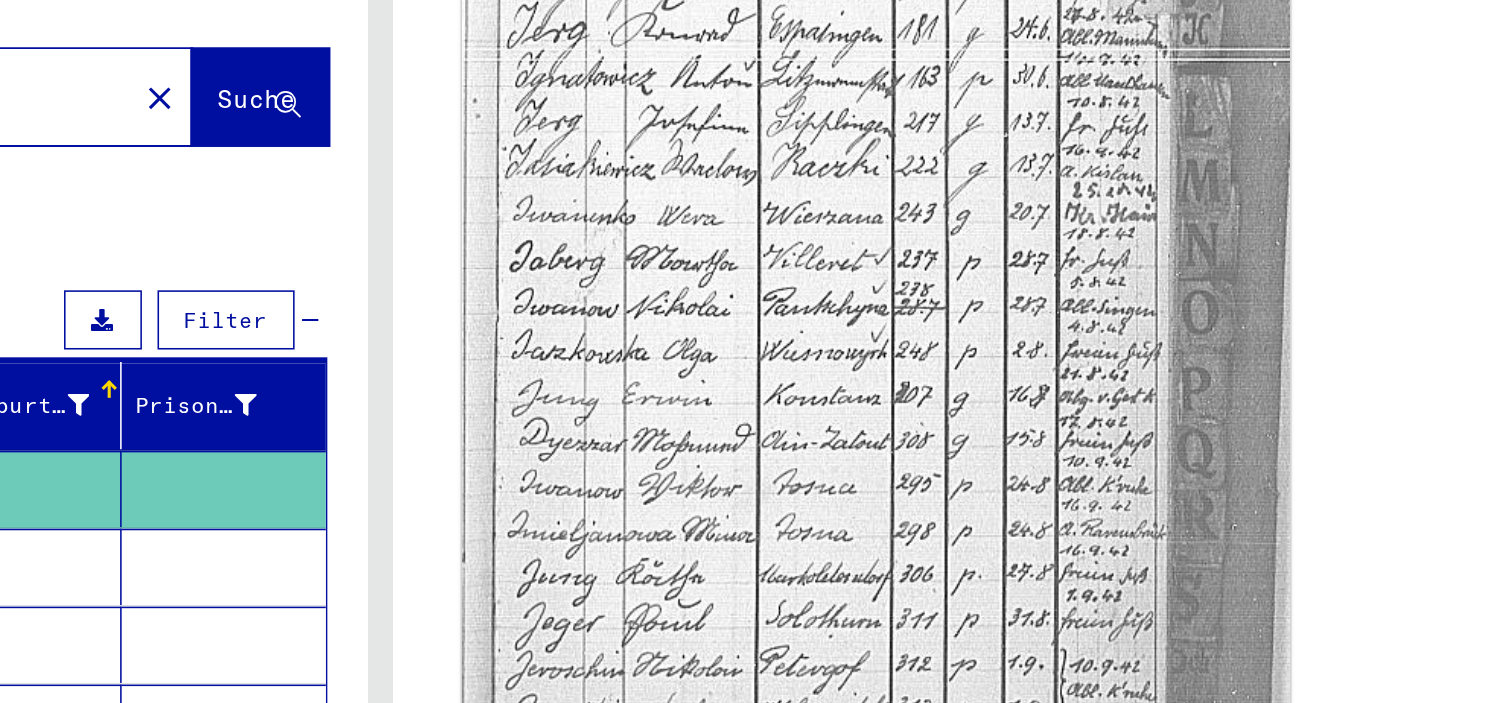 scroll, scrollTop: 911, scrollLeft: 0, axis: vertical 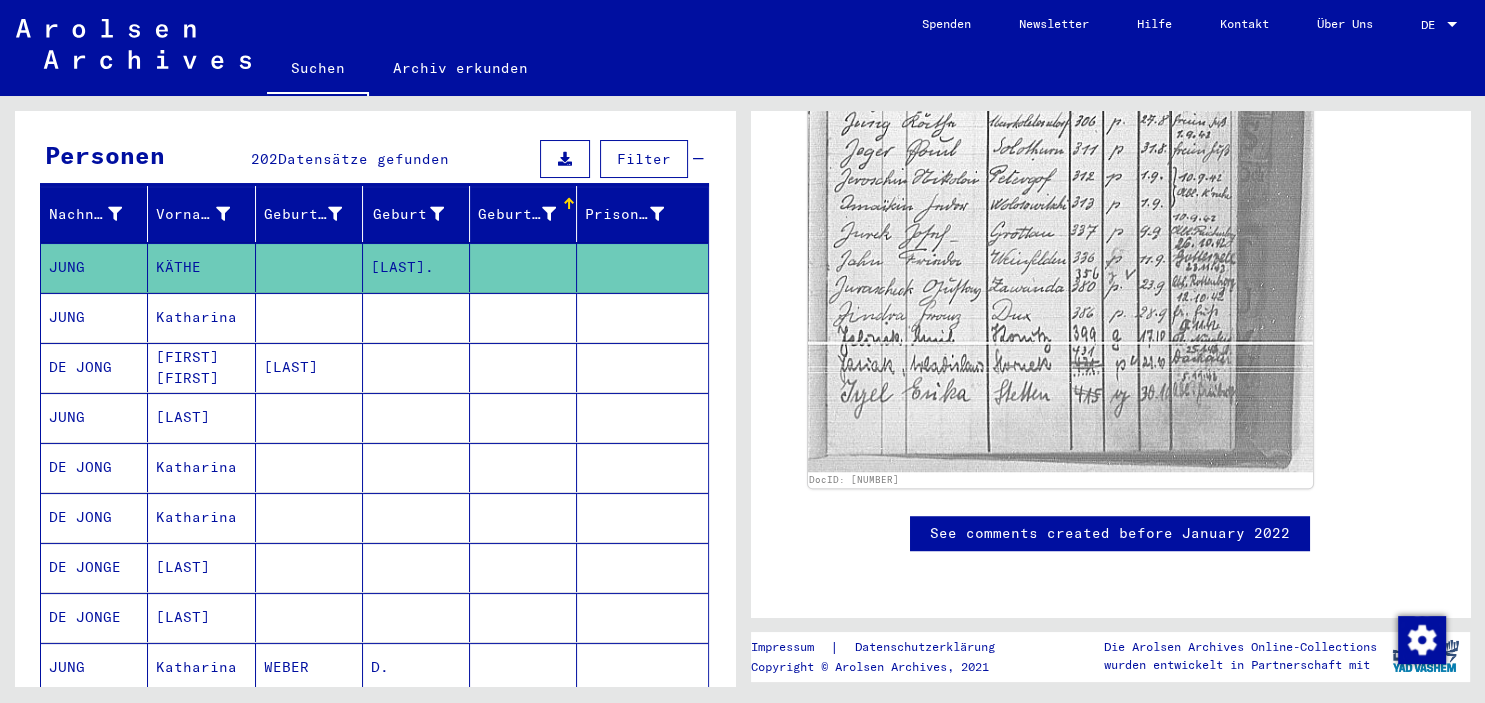 click on "[LAST]" at bounding box center [201, 467] 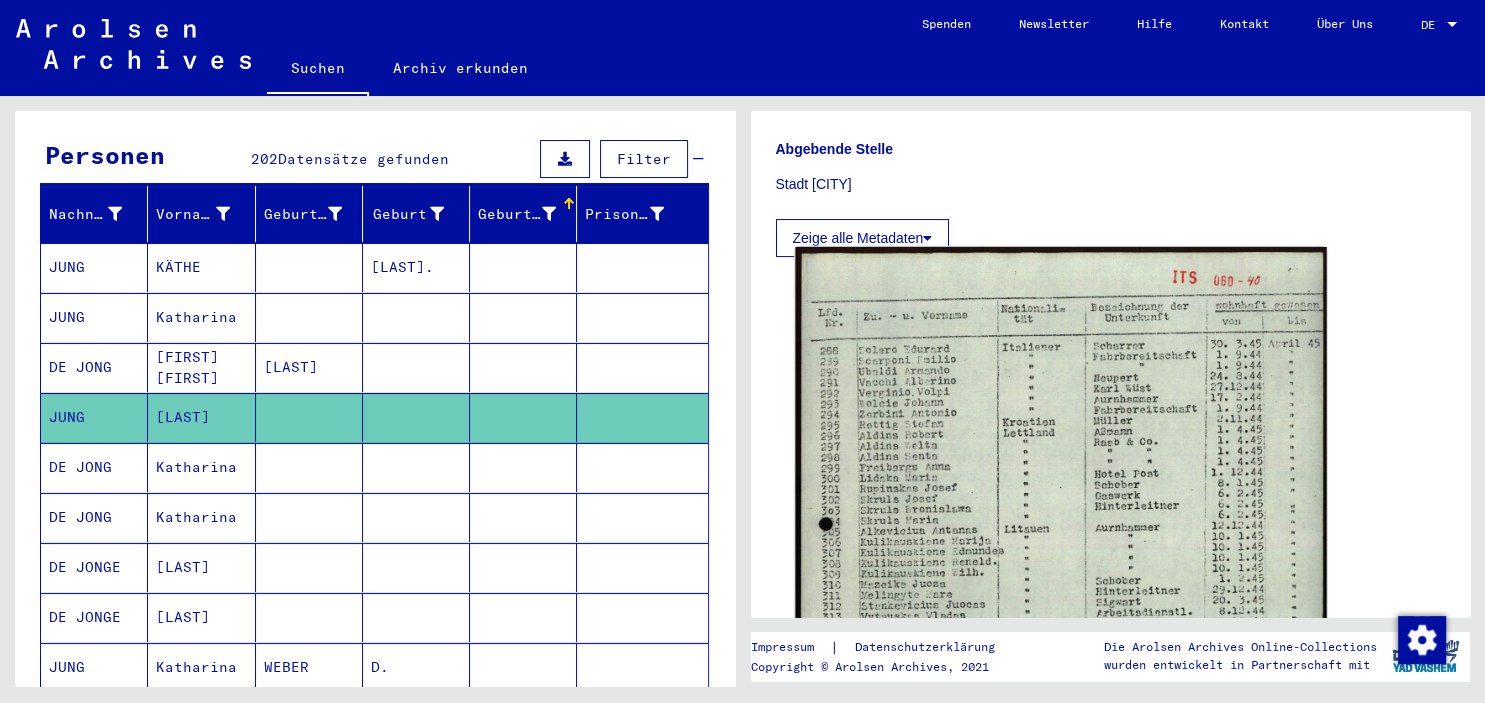 scroll, scrollTop: 486, scrollLeft: 0, axis: vertical 